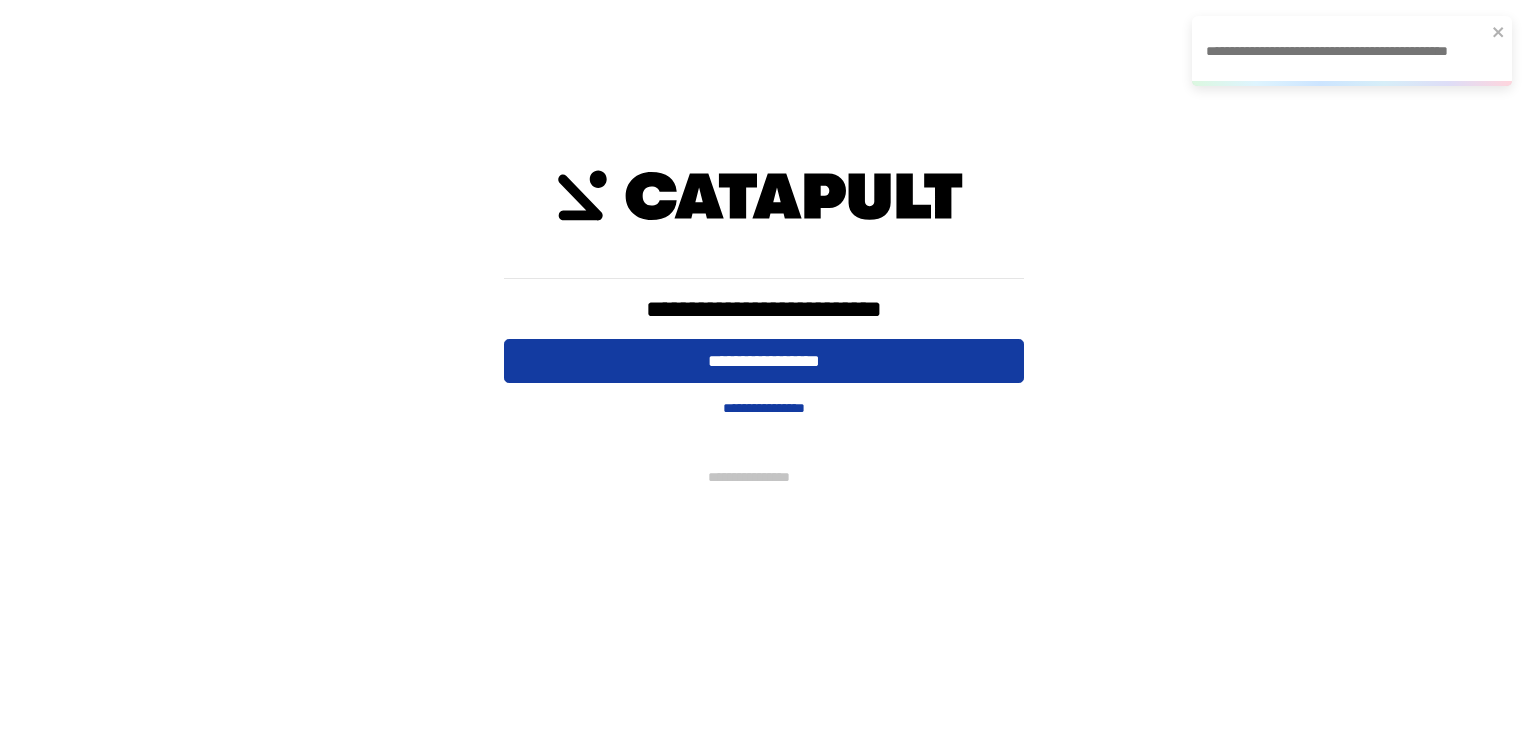 scroll, scrollTop: 0, scrollLeft: 0, axis: both 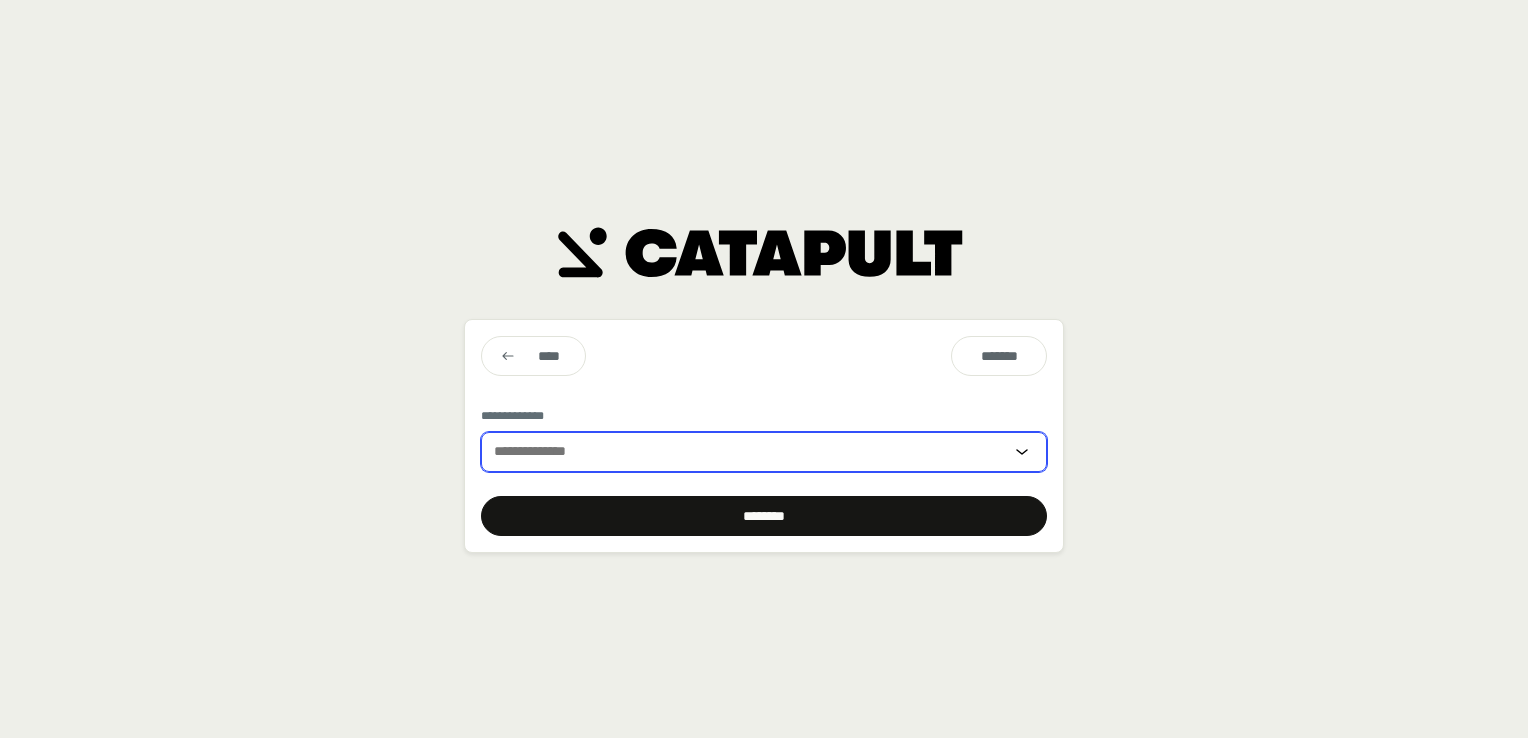 click at bounding box center (746, 452) 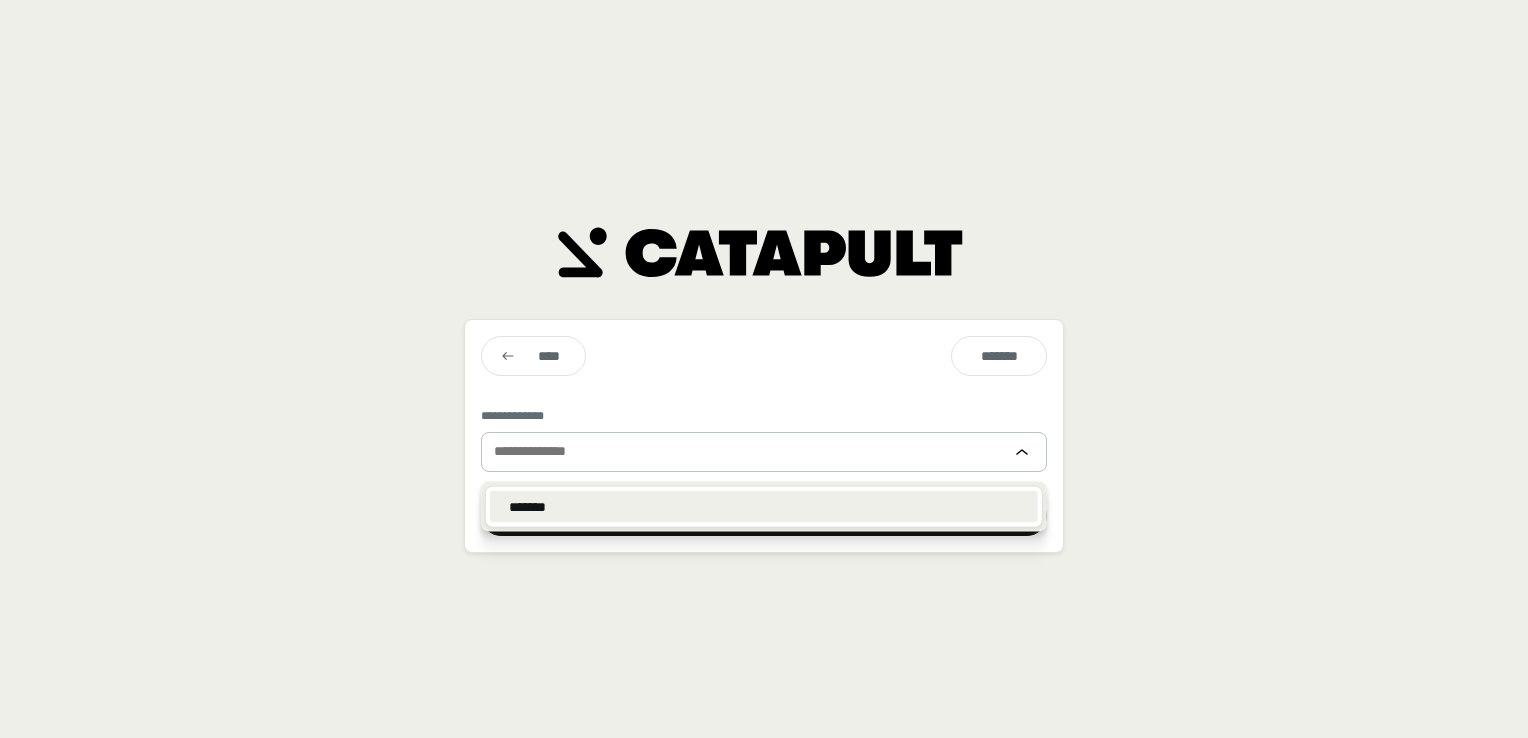 click on "*******" at bounding box center (764, 507) 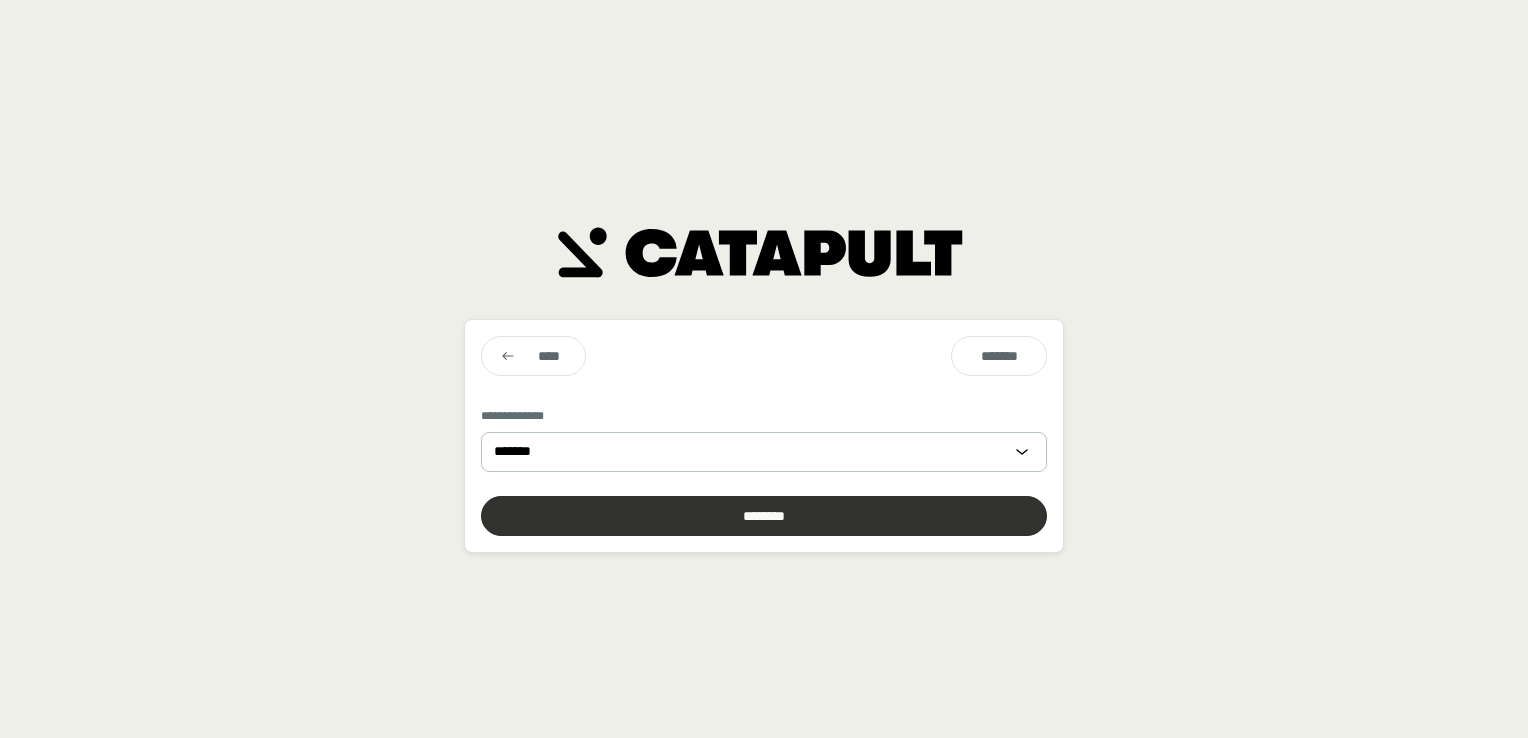 click at bounding box center (764, 516) 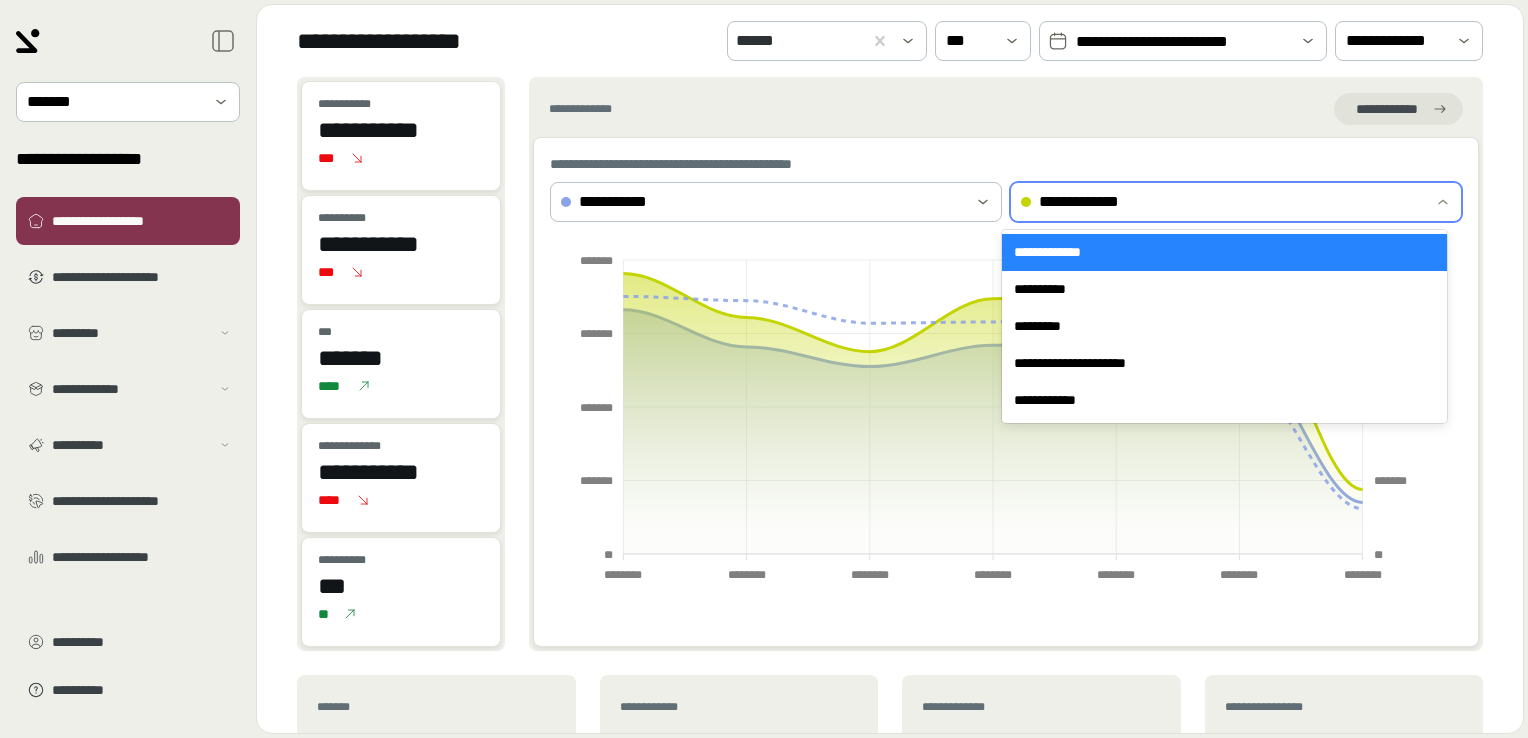 click on "**********" at bounding box center (1218, 202) 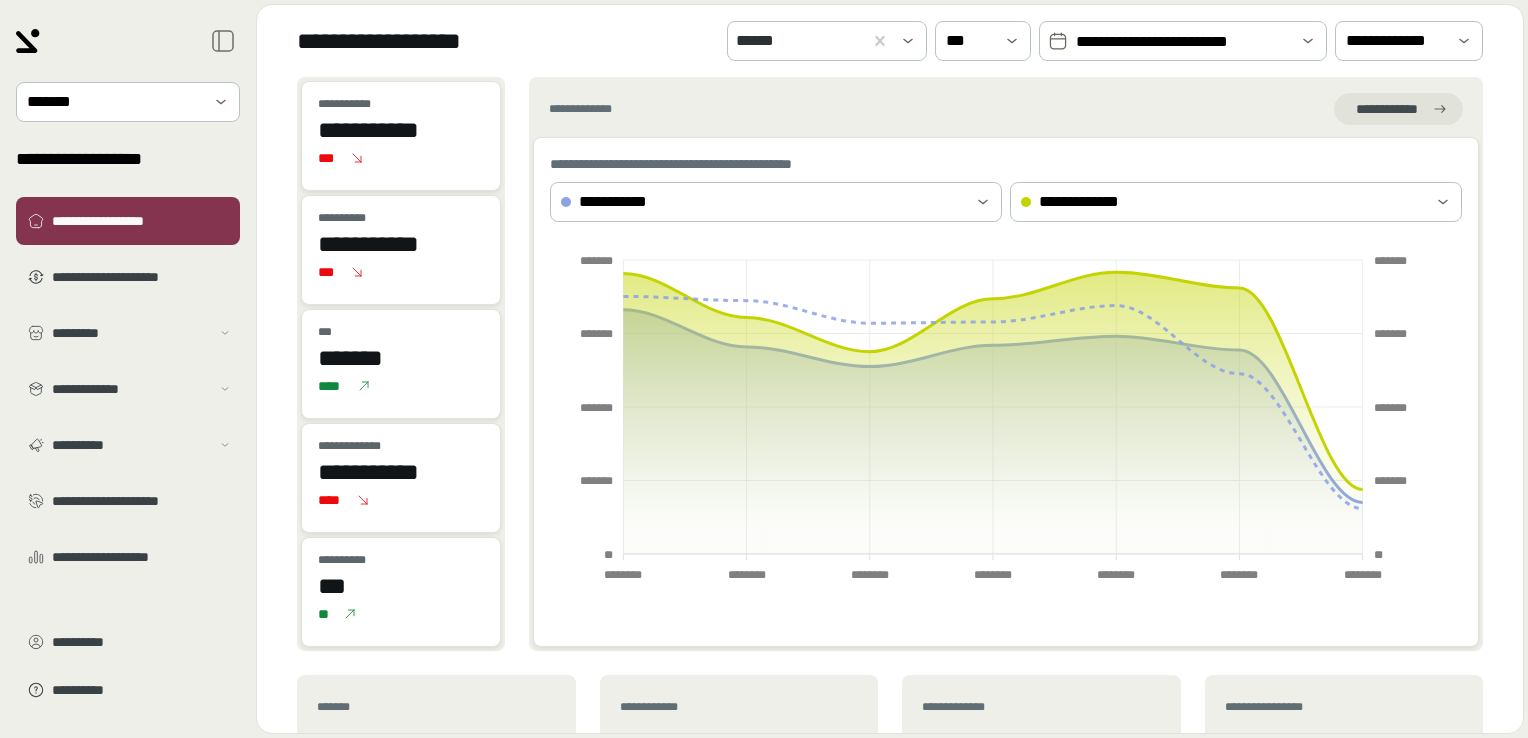 click on "**********" at bounding box center [999, 164] 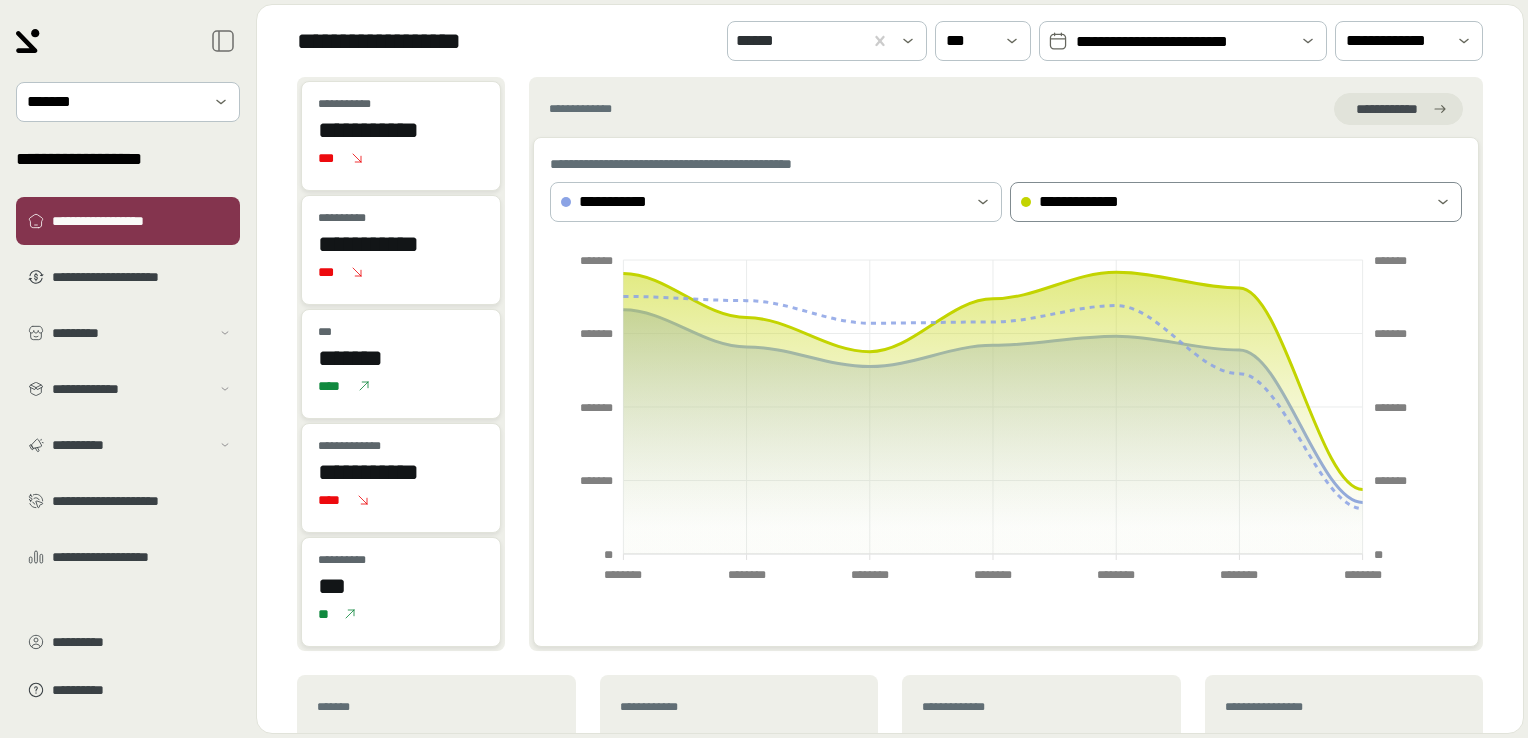 click on "**********" at bounding box center [1222, 202] 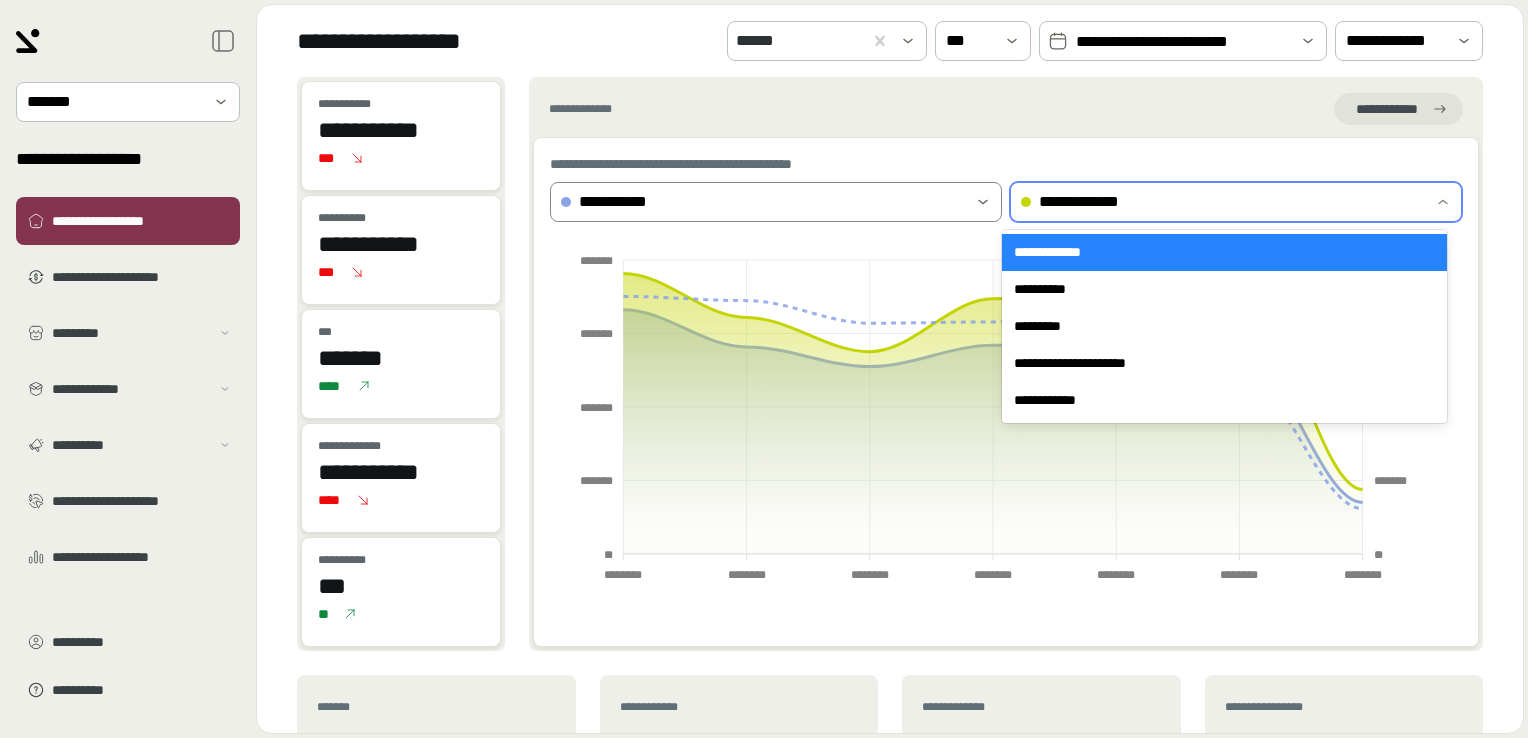 click on "**********" at bounding box center (762, 202) 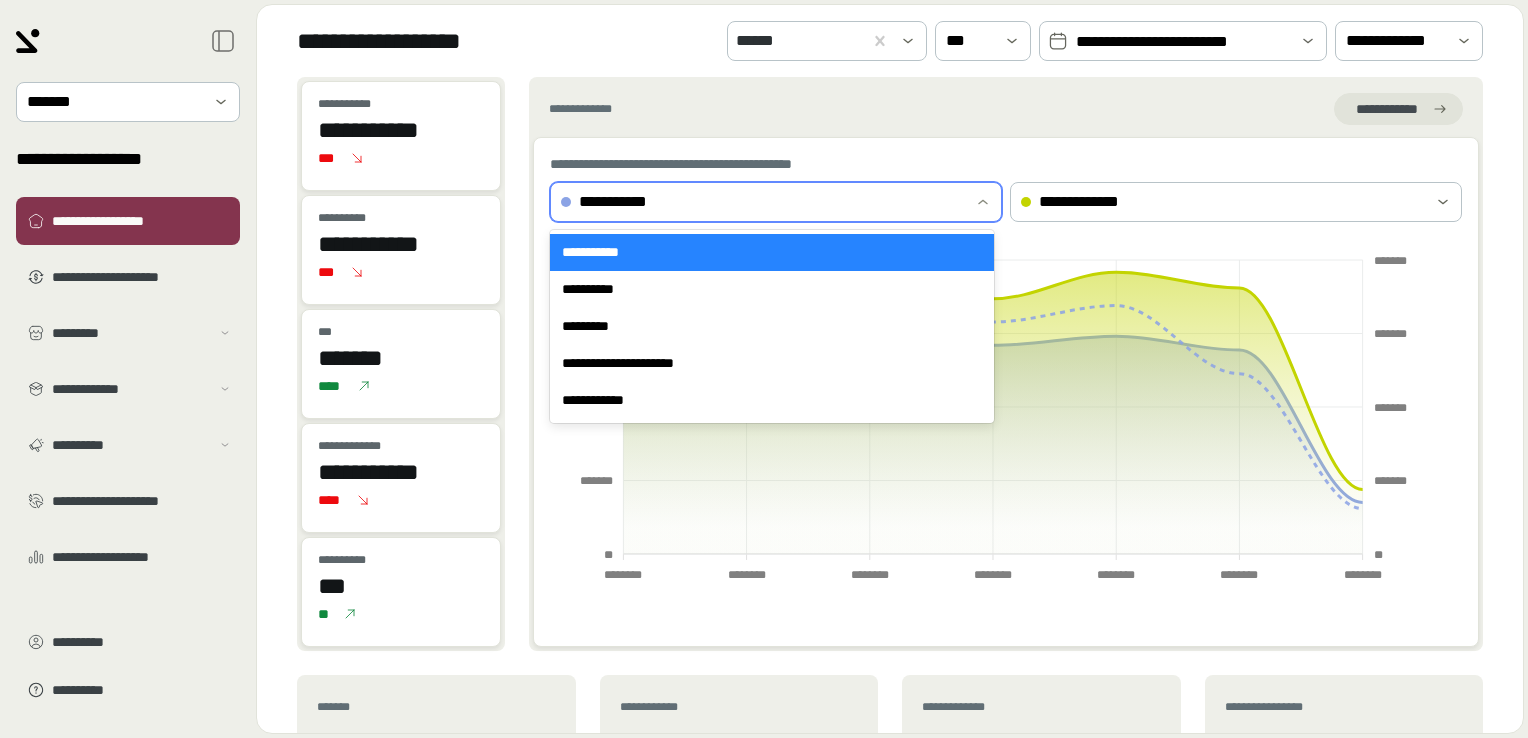 click on "**********" at bounding box center [772, 252] 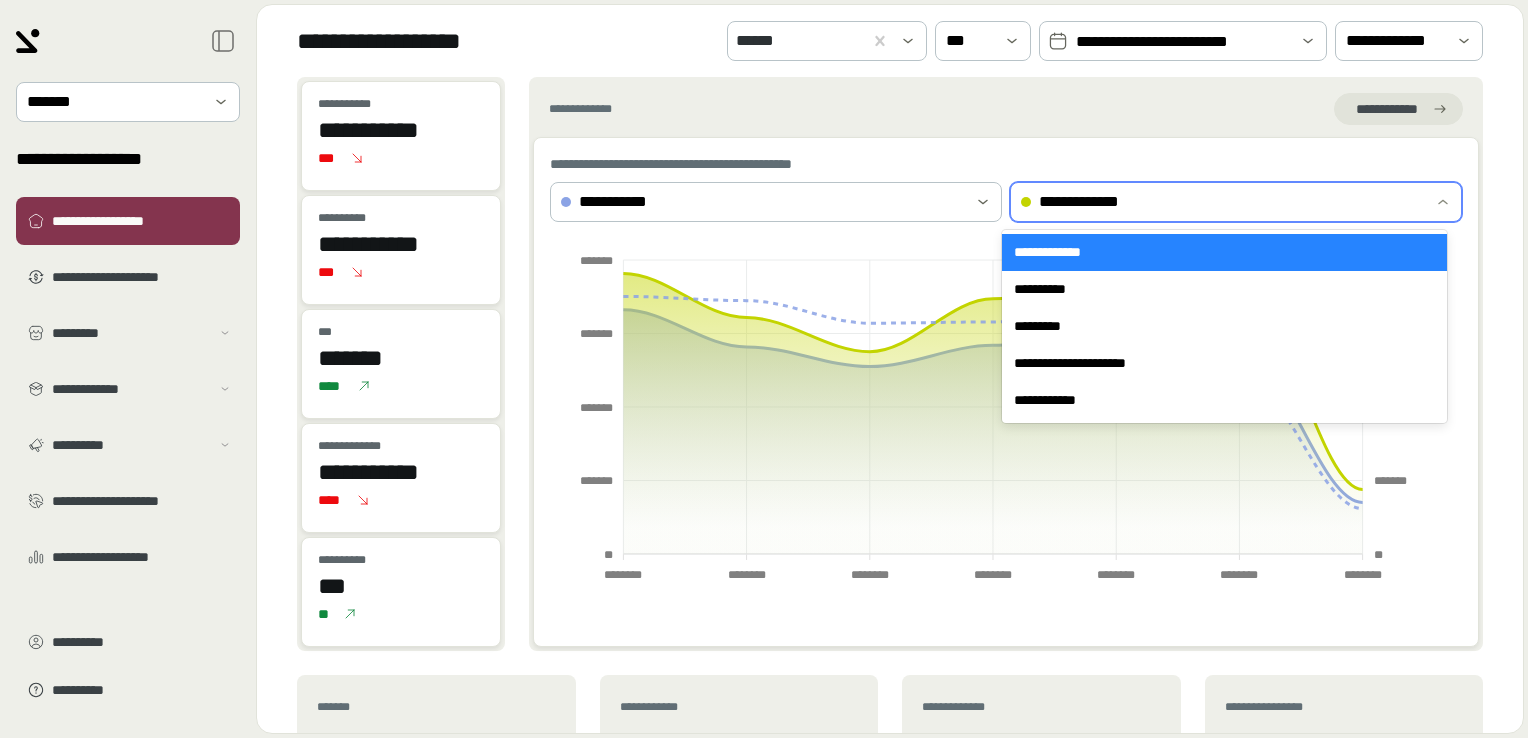 click on "**********" at bounding box center (1218, 202) 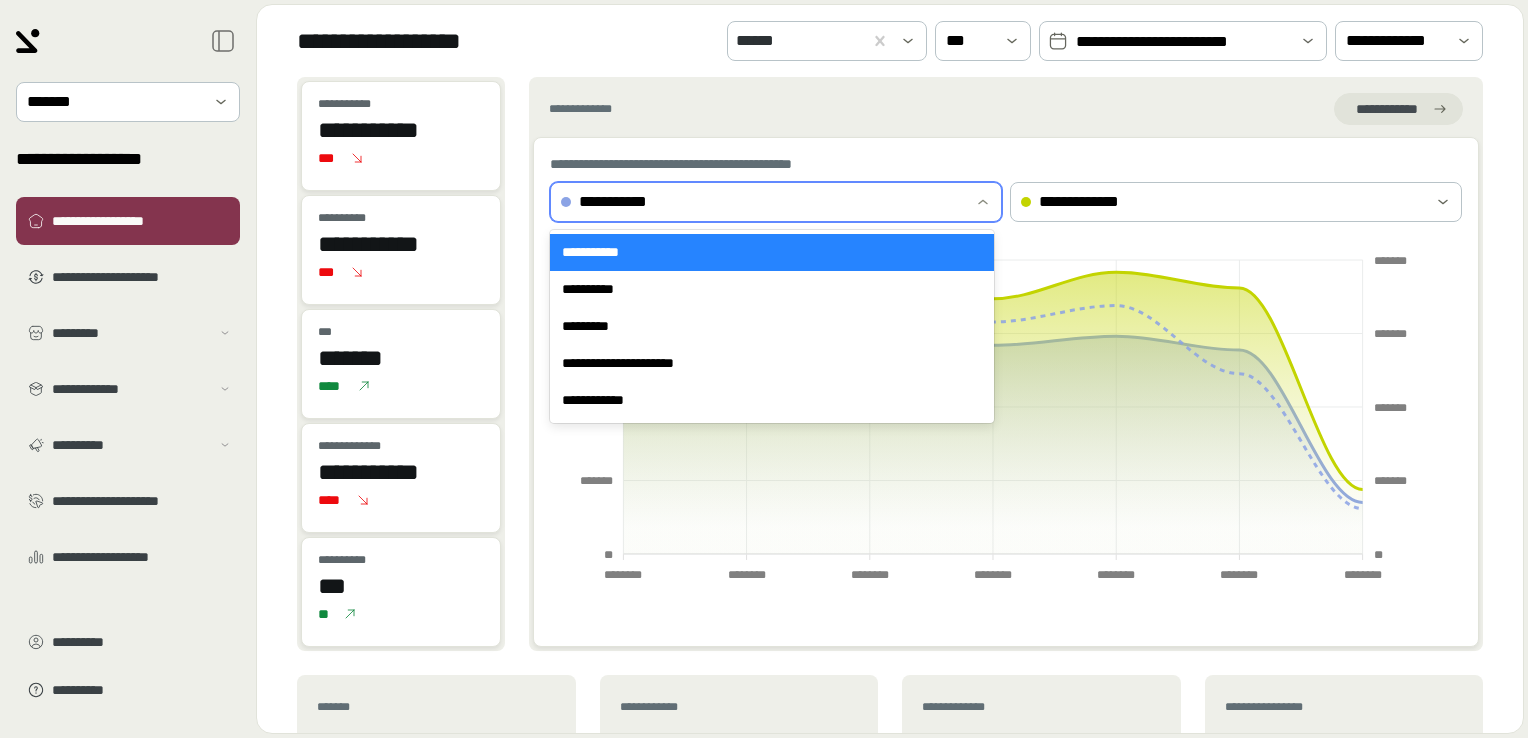click on "**********" at bounding box center (776, 202) 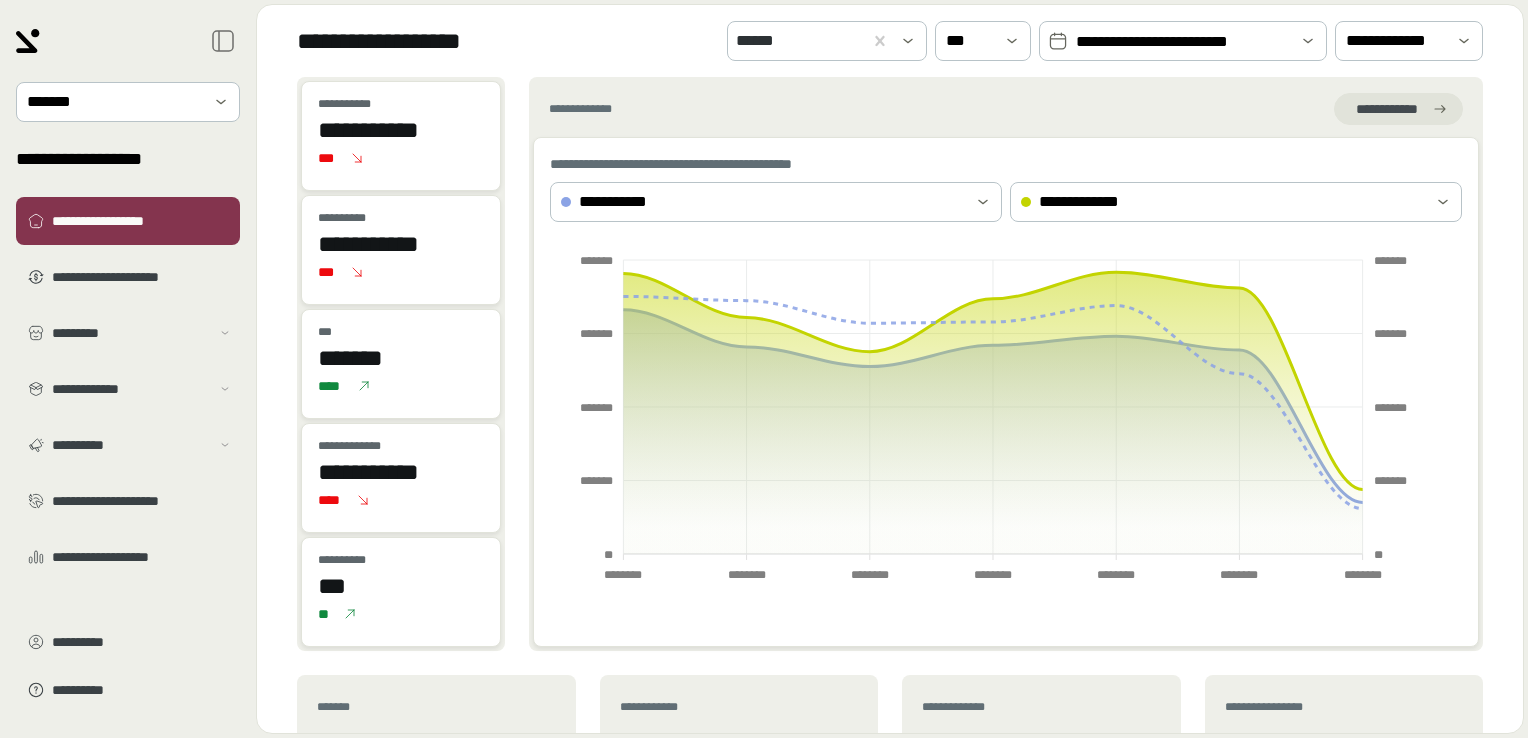 click on "**********" at bounding box center (999, 164) 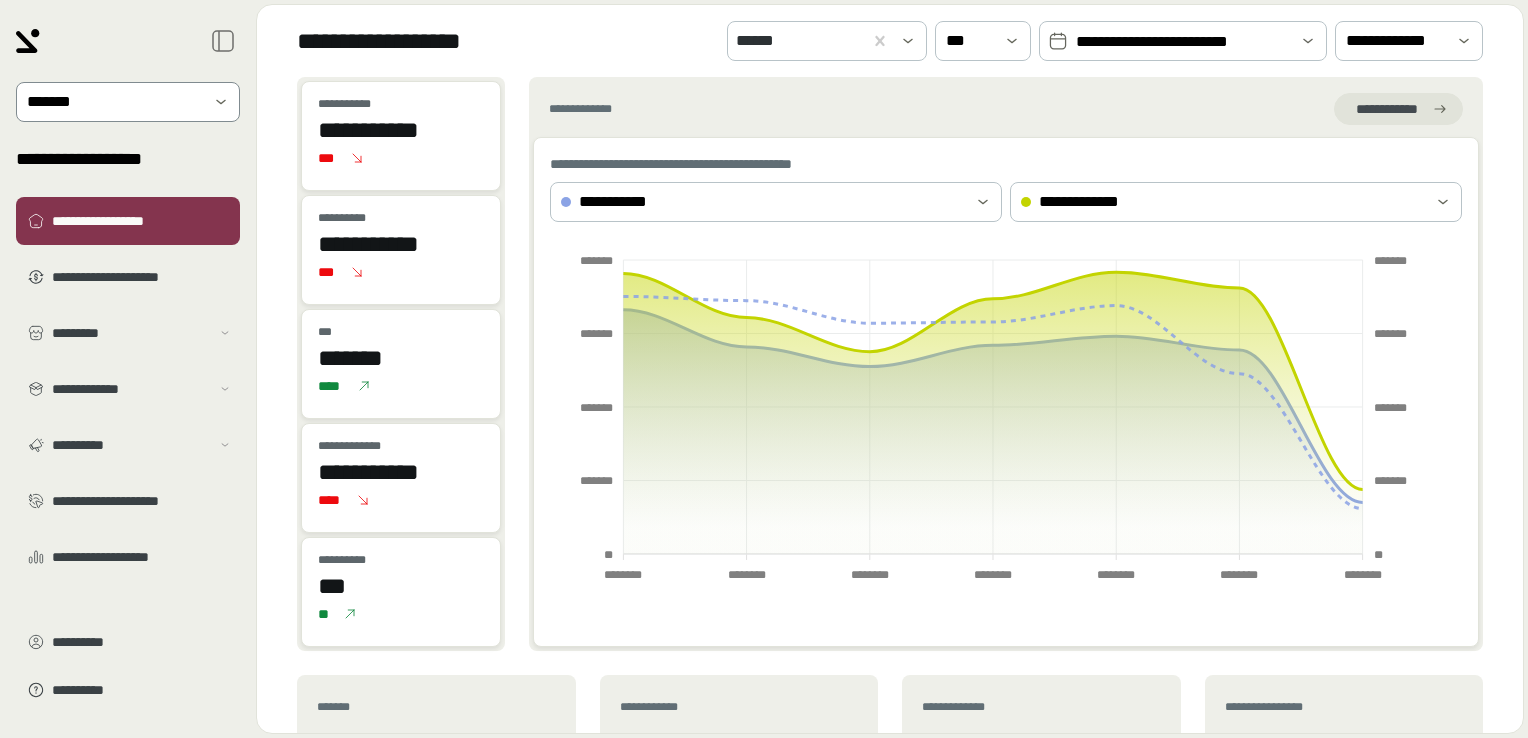 click at bounding box center (221, 102) 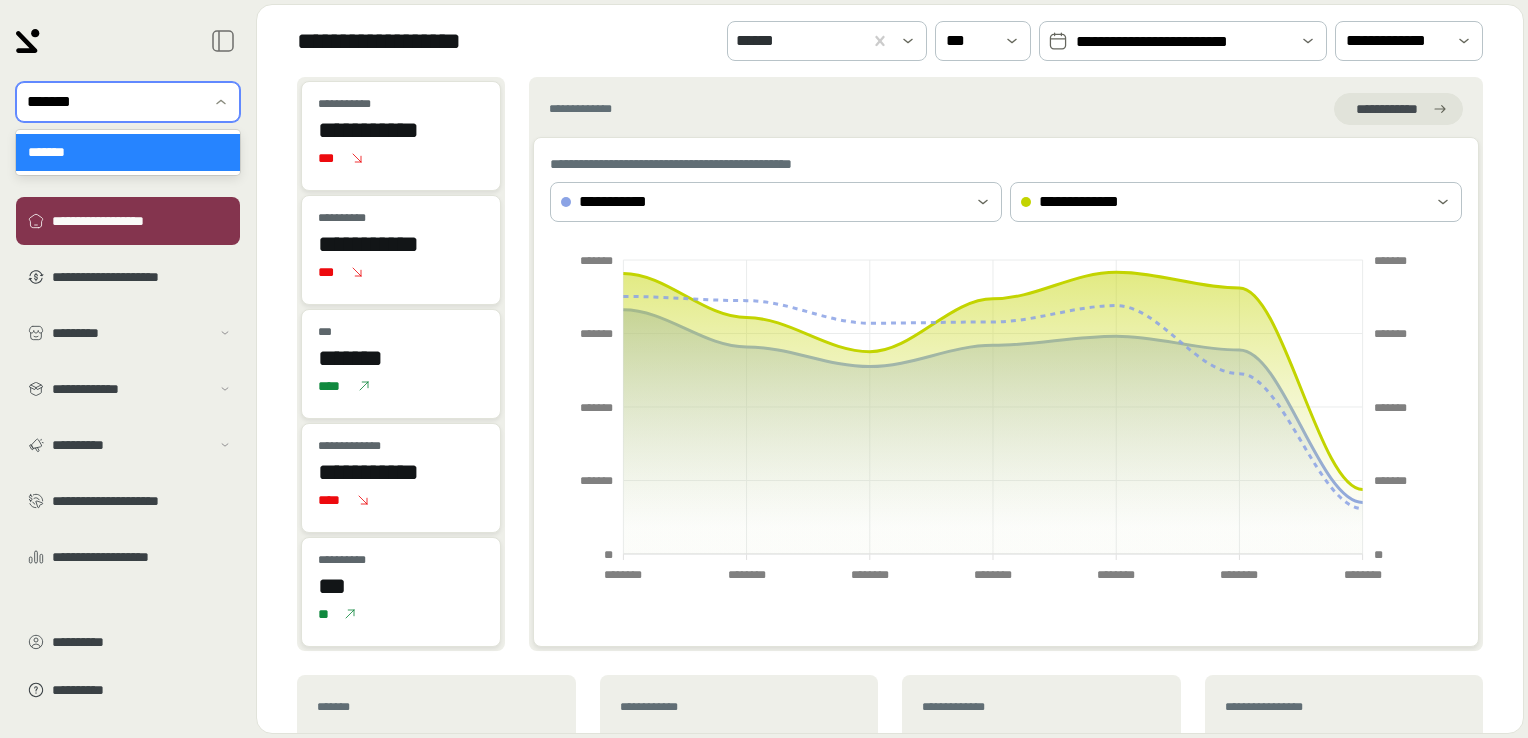 click at bounding box center (221, 102) 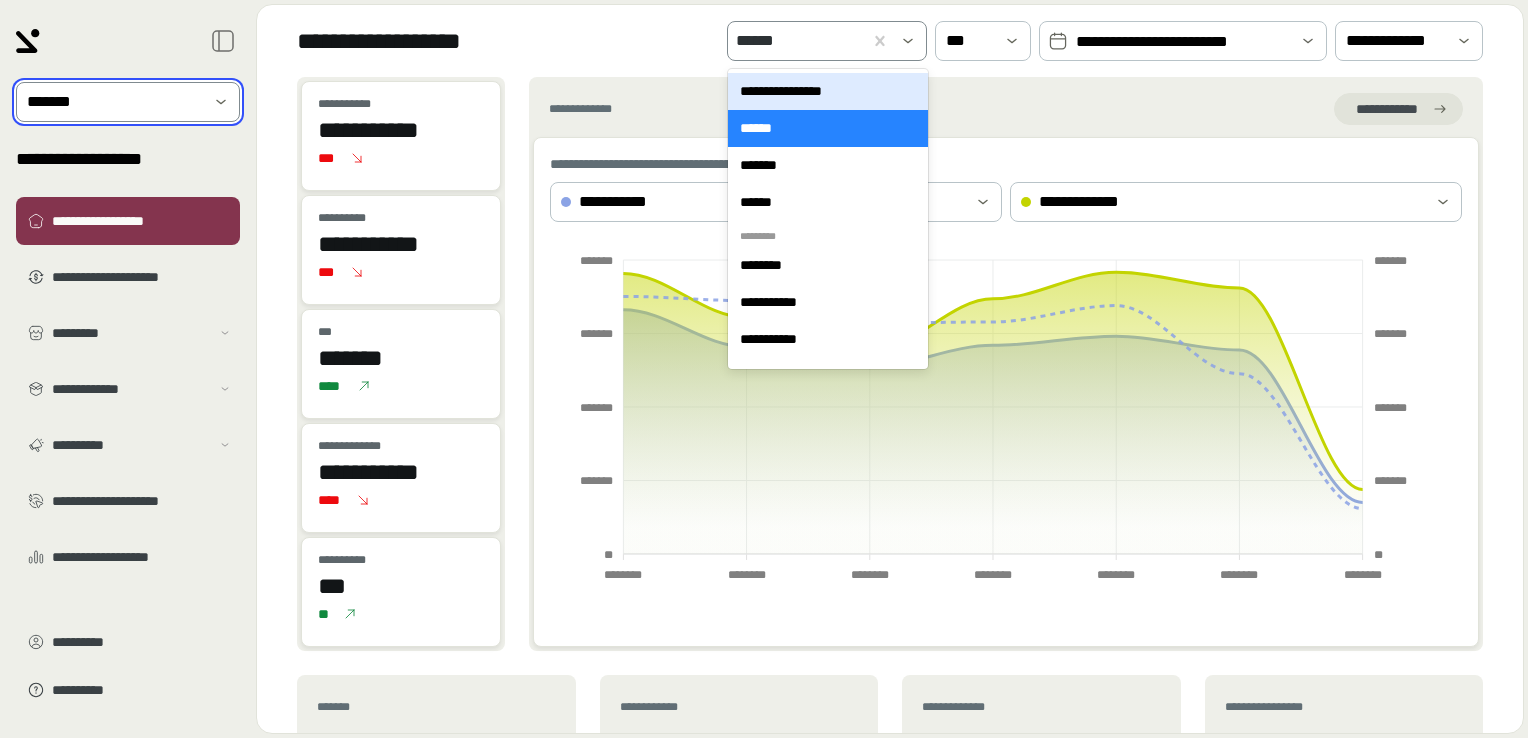 click at bounding box center [908, 41] 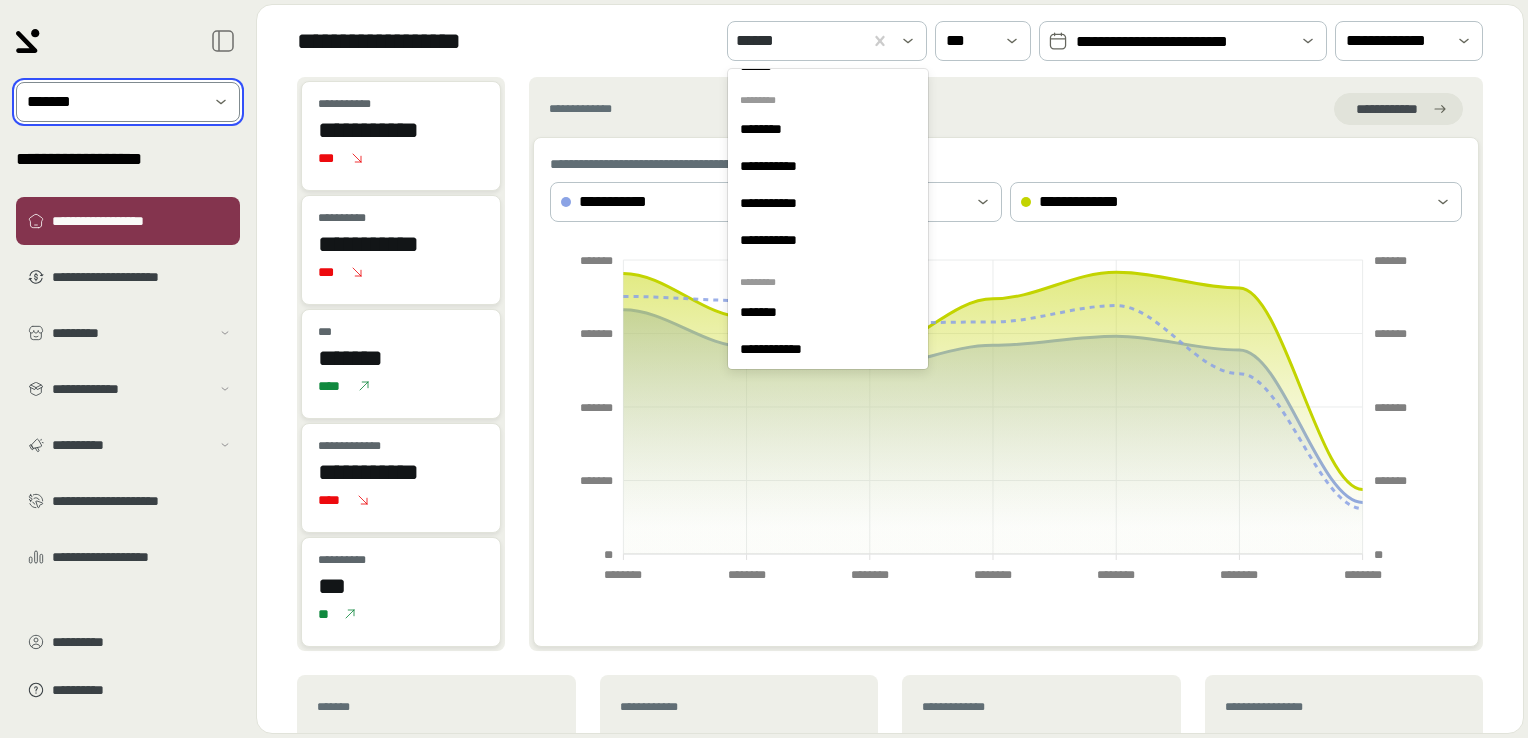 scroll, scrollTop: 0, scrollLeft: 0, axis: both 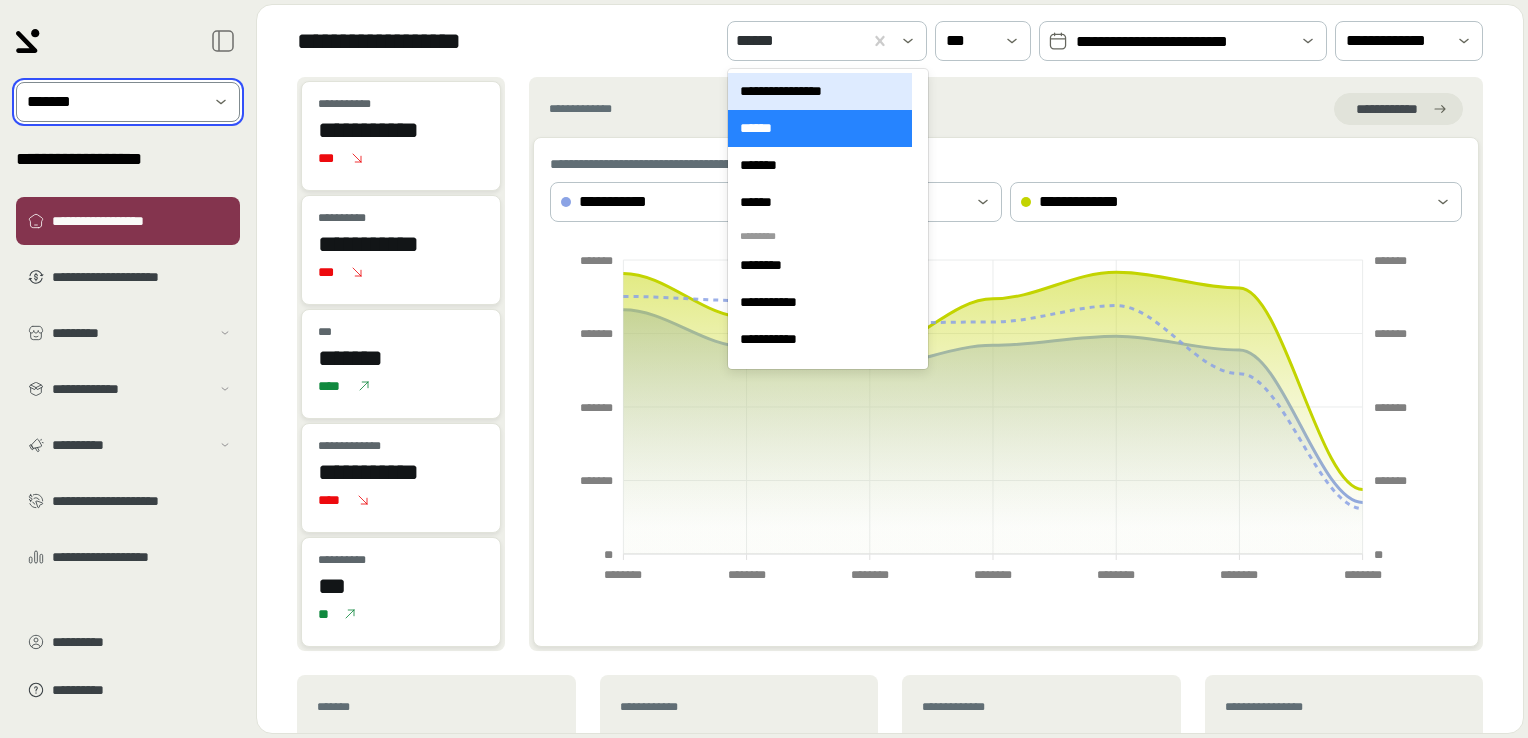 click on "**********" at bounding box center [820, 91] 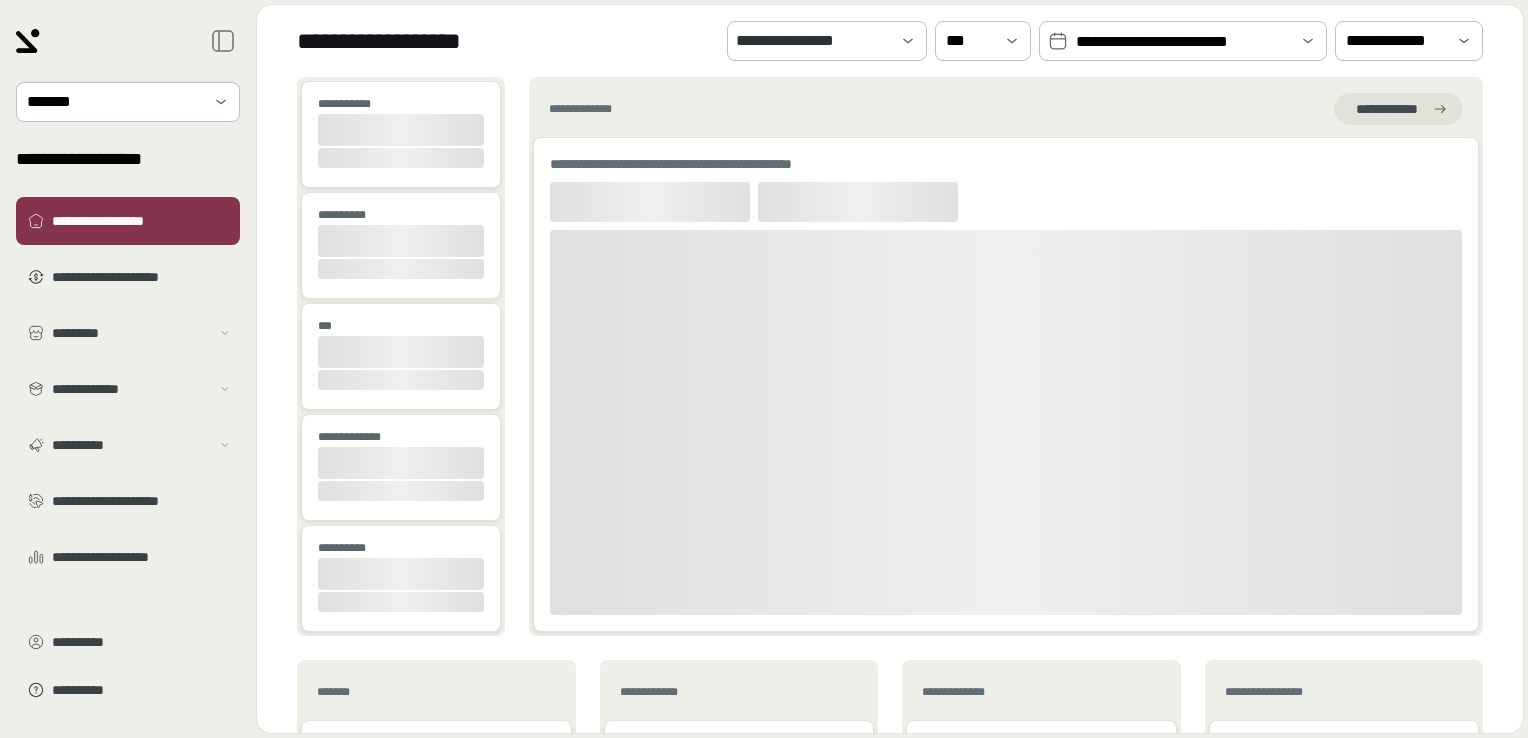 click on "**********" at bounding box center (1006, 384) 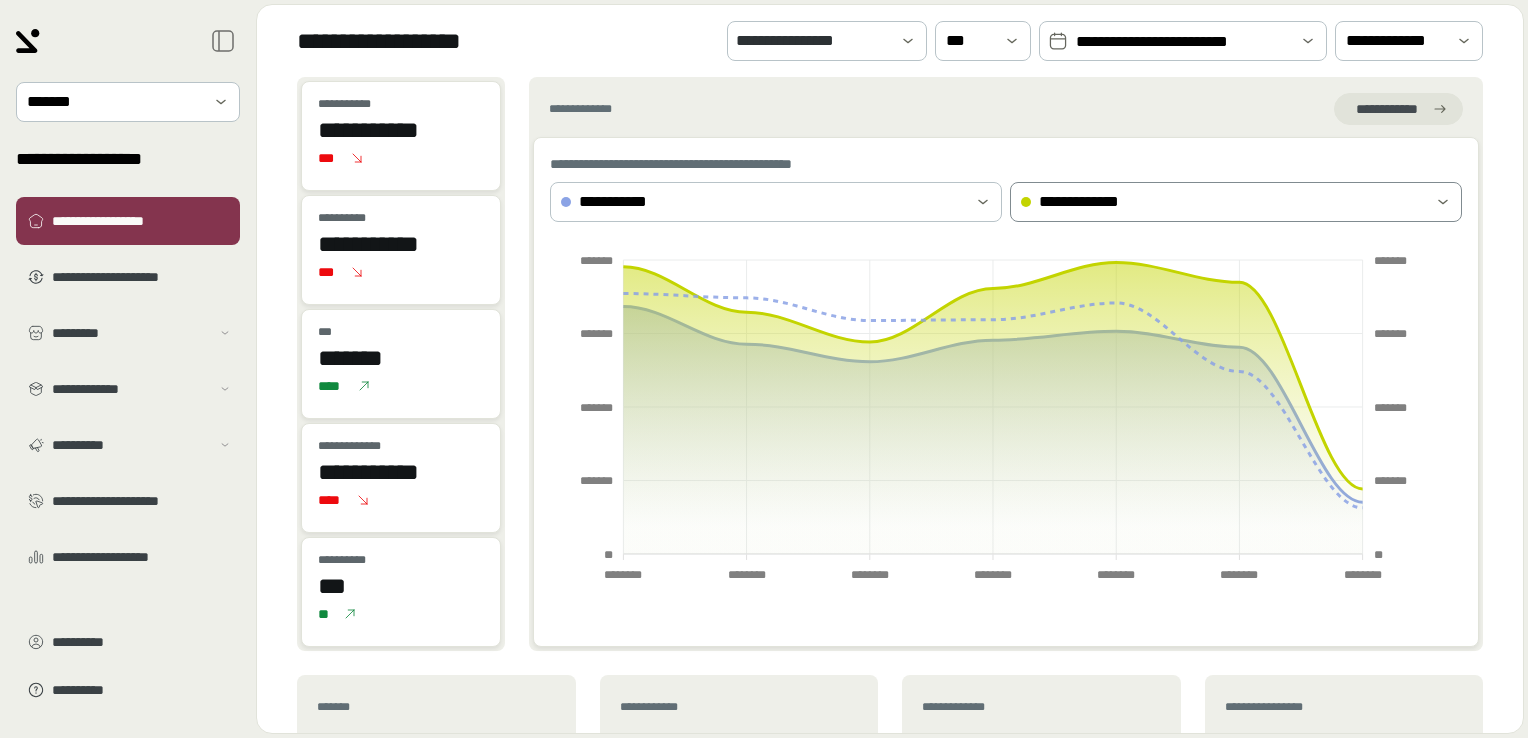 click on "**********" at bounding box center (1218, 202) 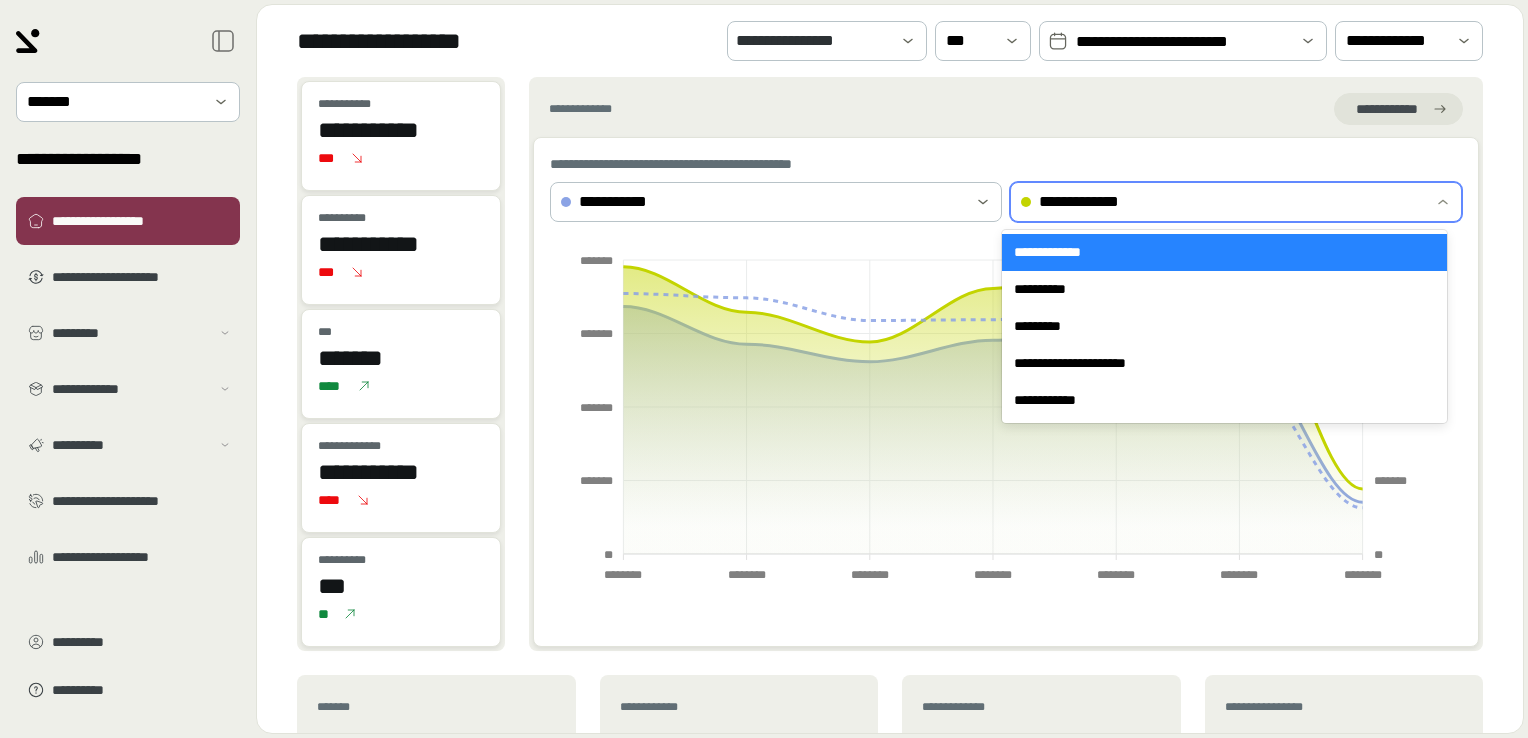 click on "**********" at bounding box center [1224, 252] 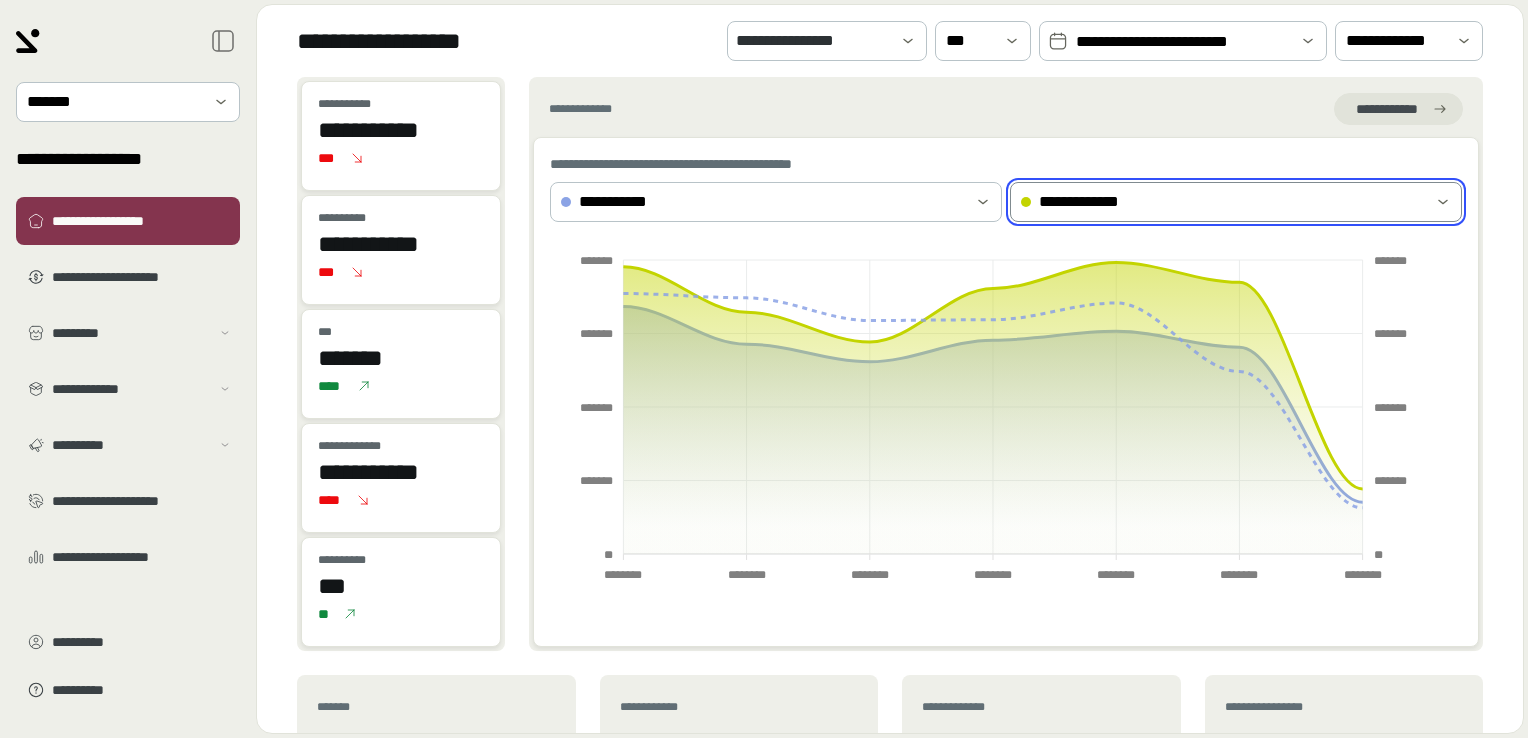 click on "**********" at bounding box center [1222, 202] 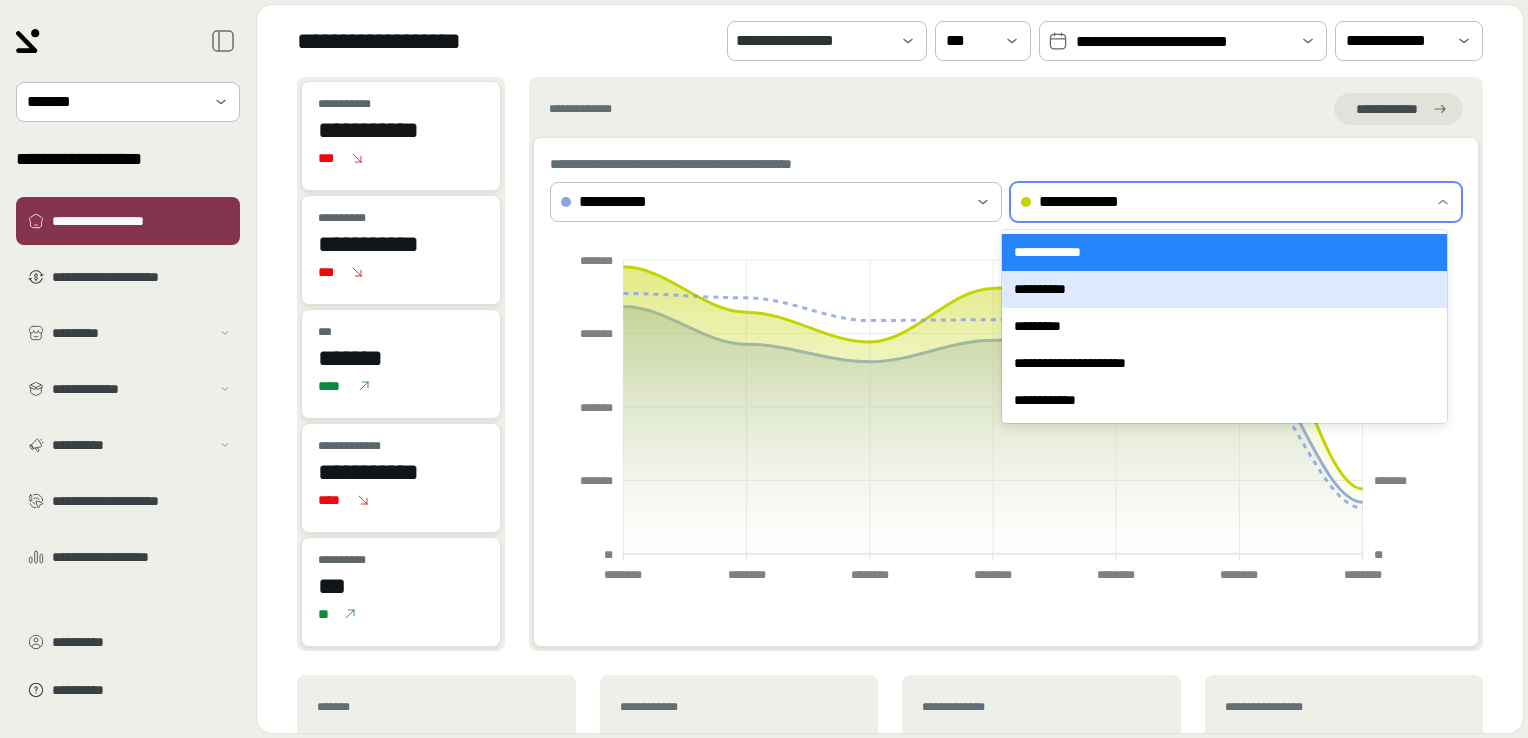 click on "**********" at bounding box center (1224, 289) 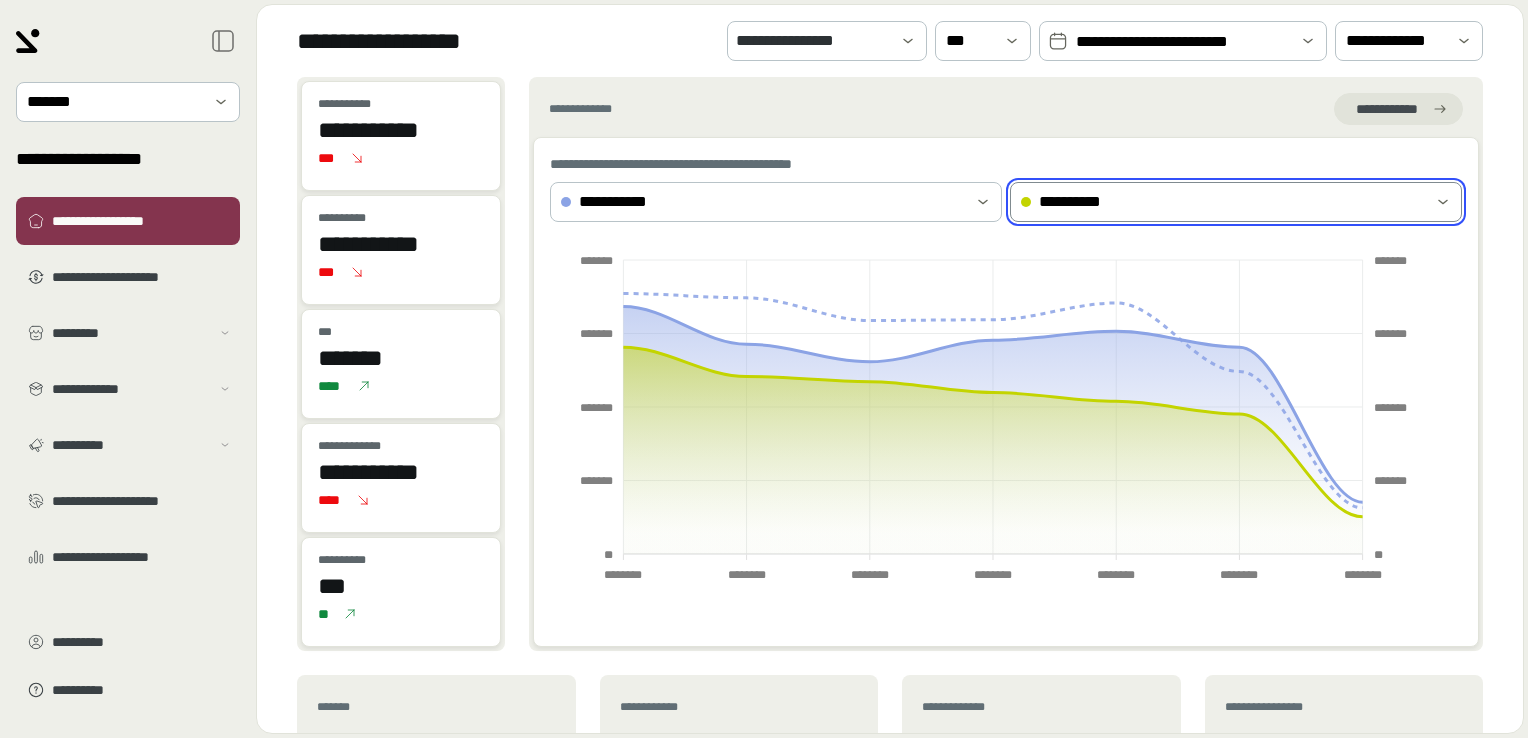 click on "**********" at bounding box center (1236, 202) 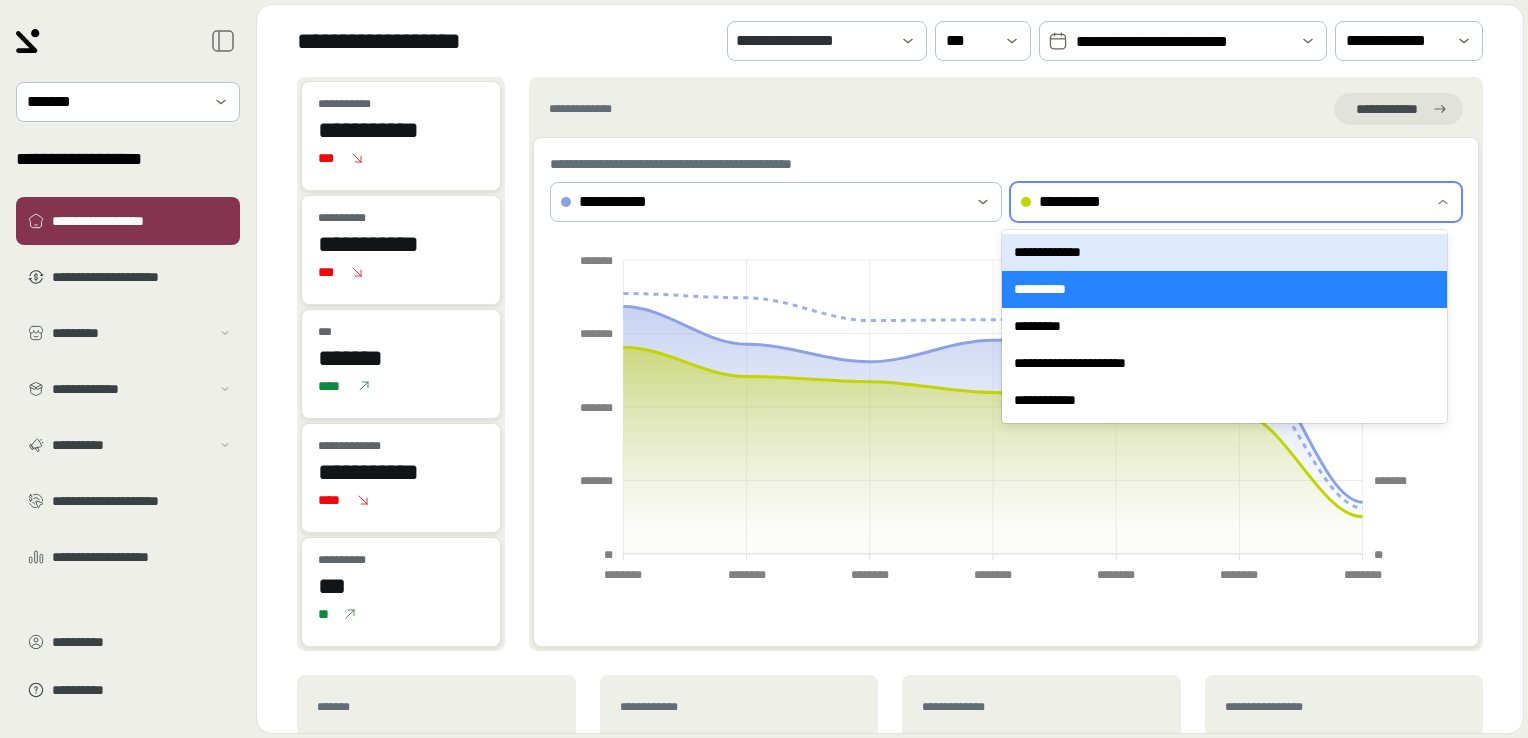 click on "**********" at bounding box center (1224, 252) 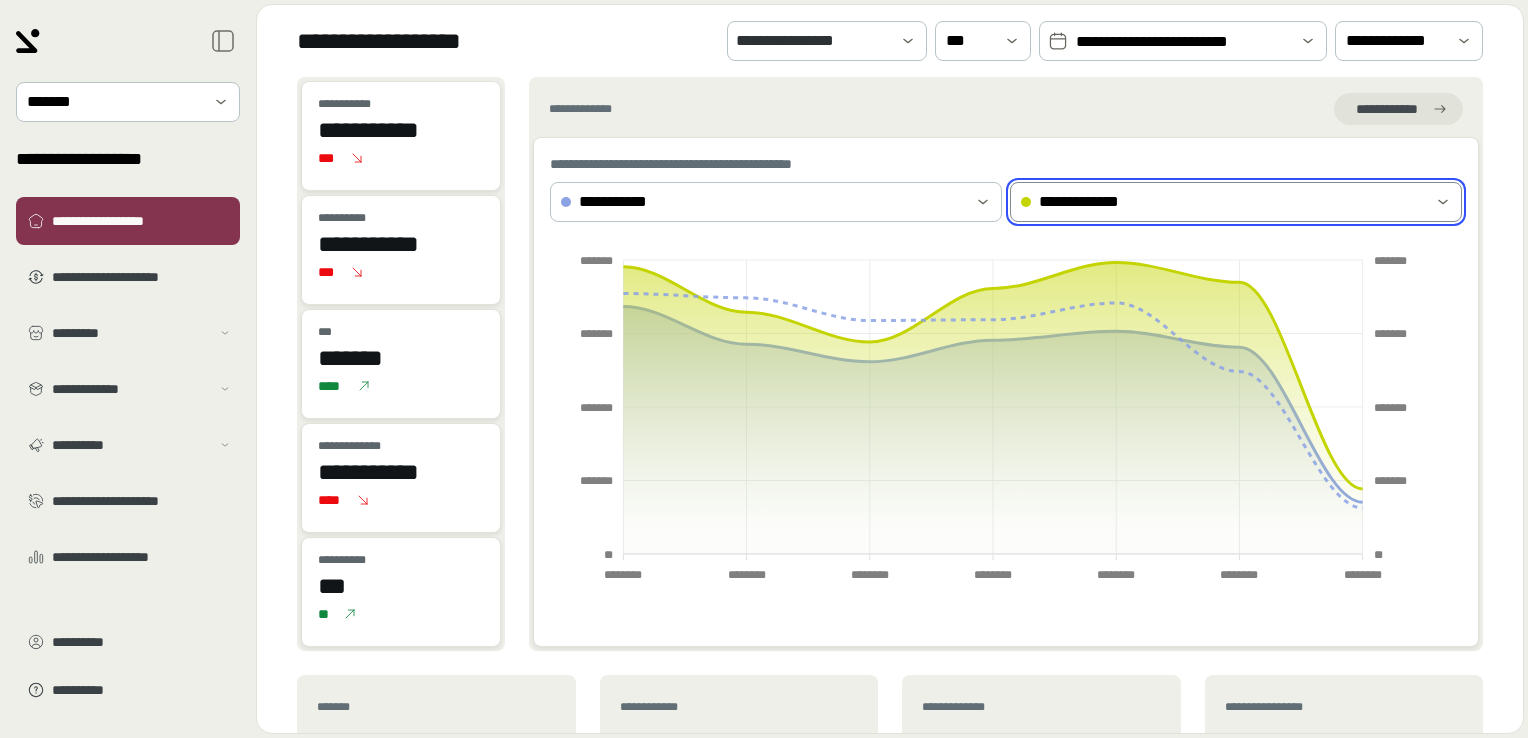 click on "**********" at bounding box center [1218, 202] 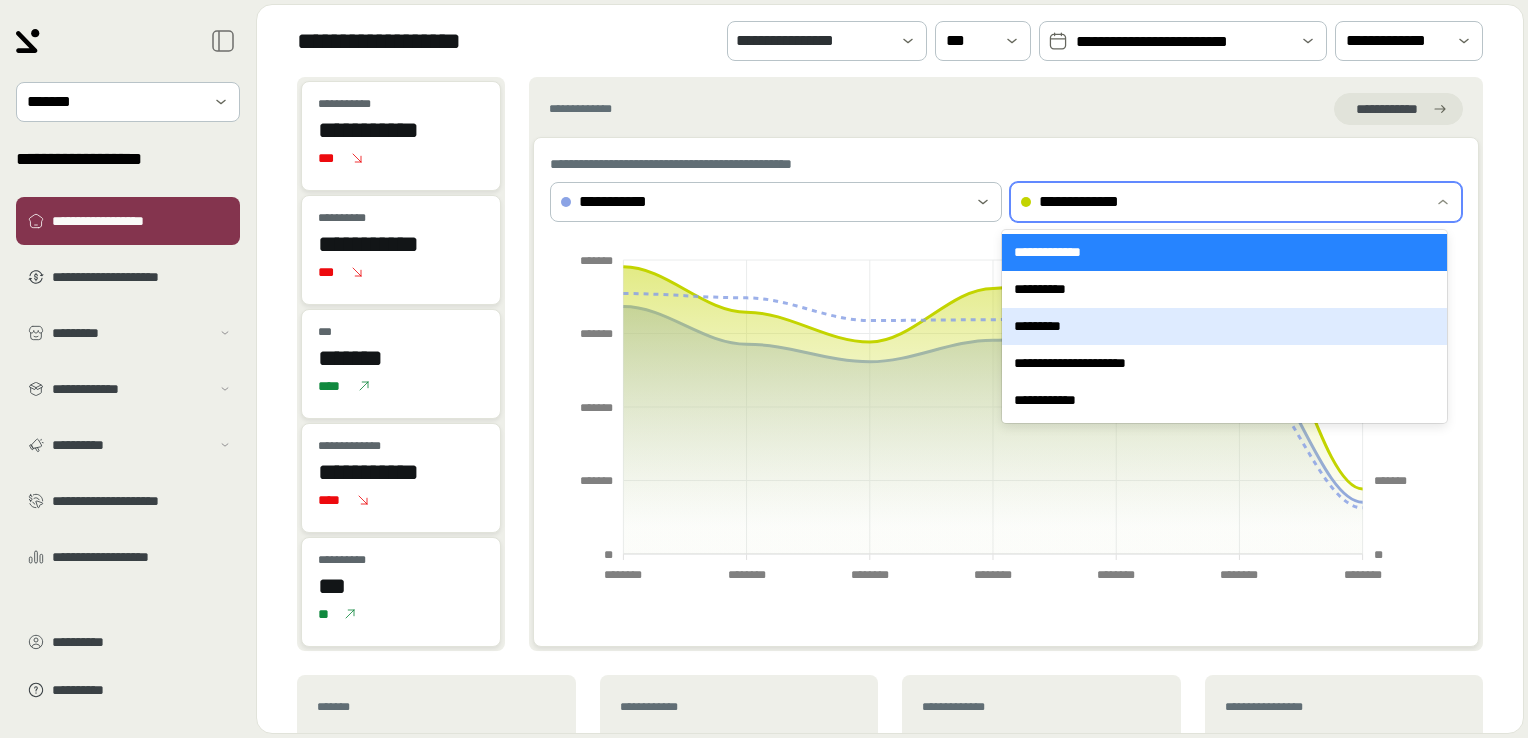 click on "*********" at bounding box center (1224, 326) 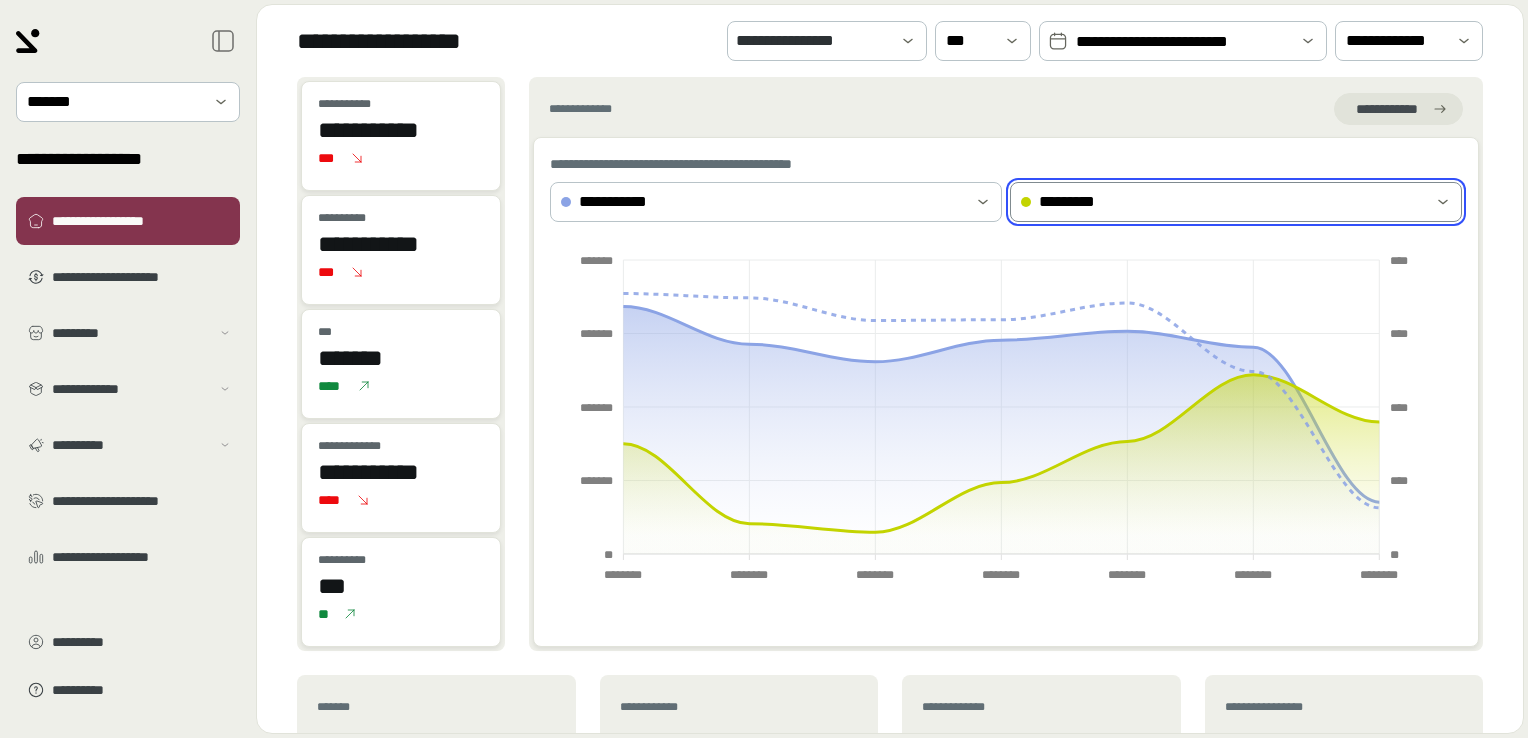 click on "*********" at bounding box center [1236, 202] 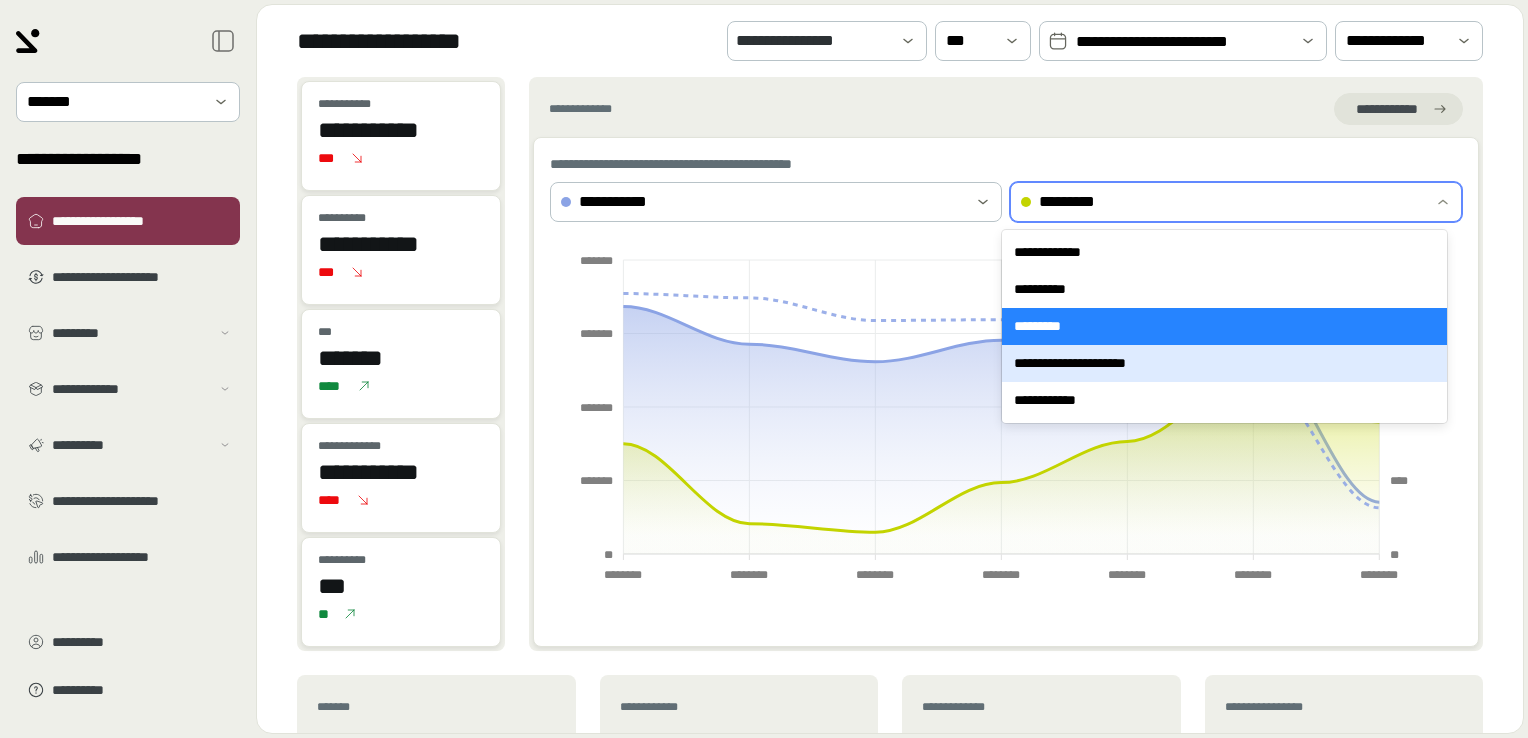 click on "**********" at bounding box center [1224, 363] 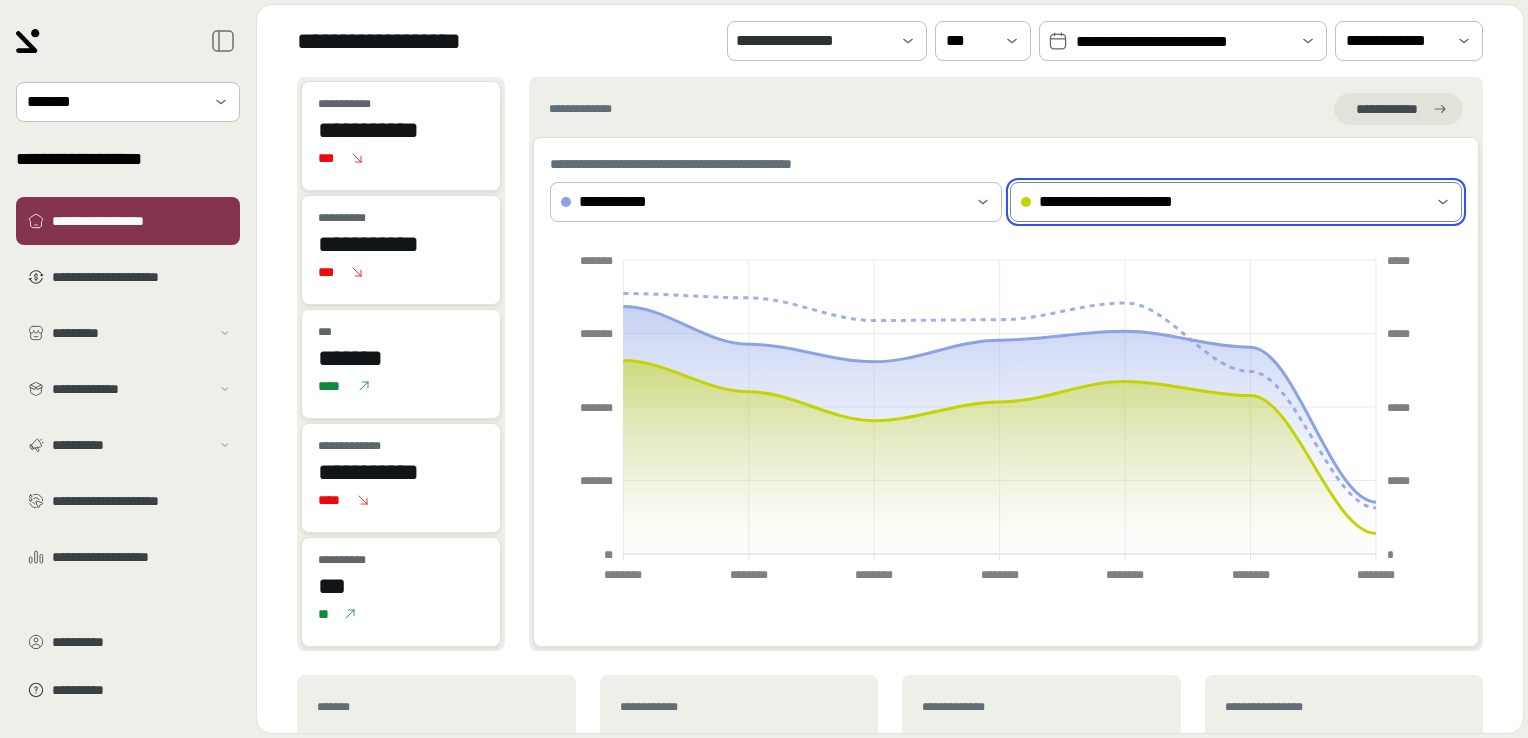 click on "**********" at bounding box center (1218, 202) 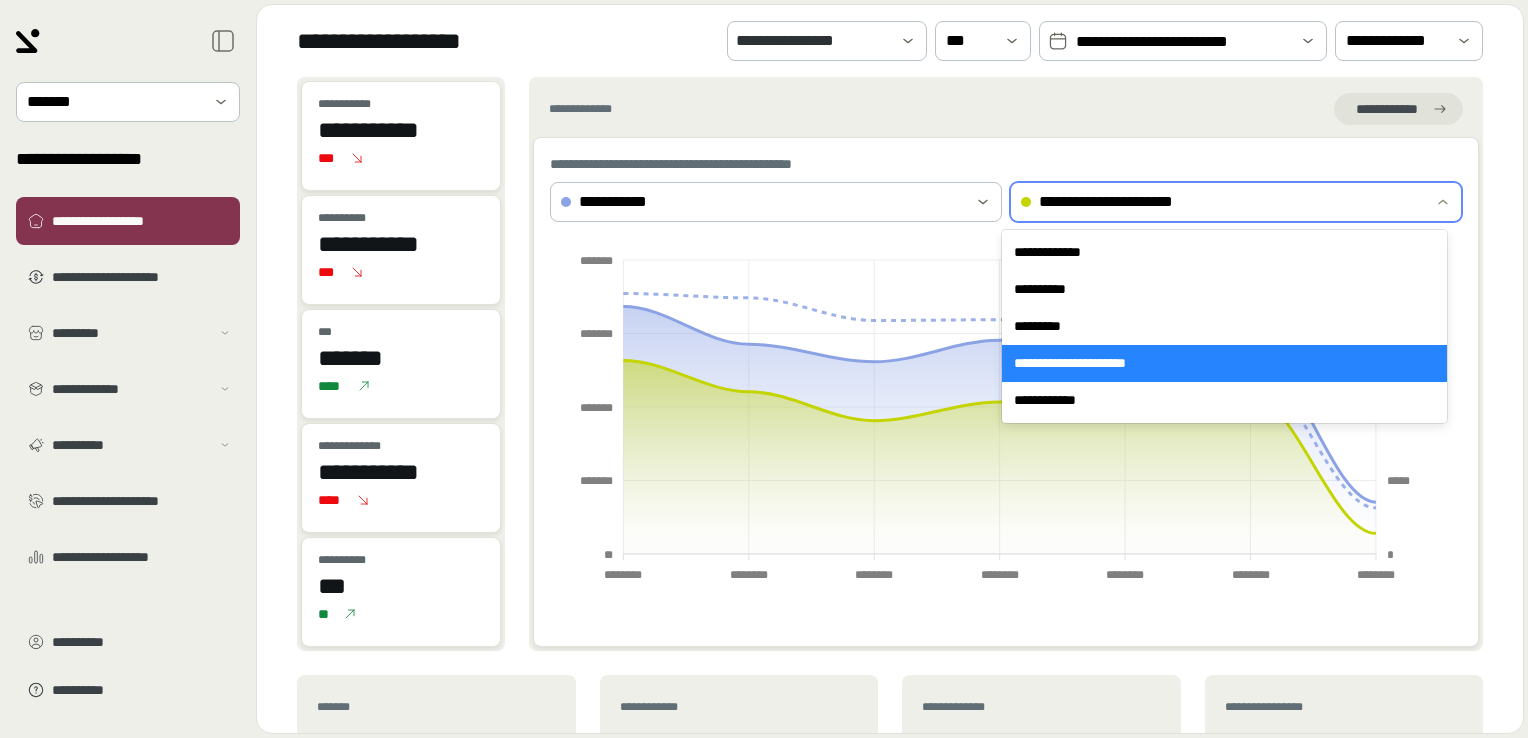 click on "**********" at bounding box center (1224, 363) 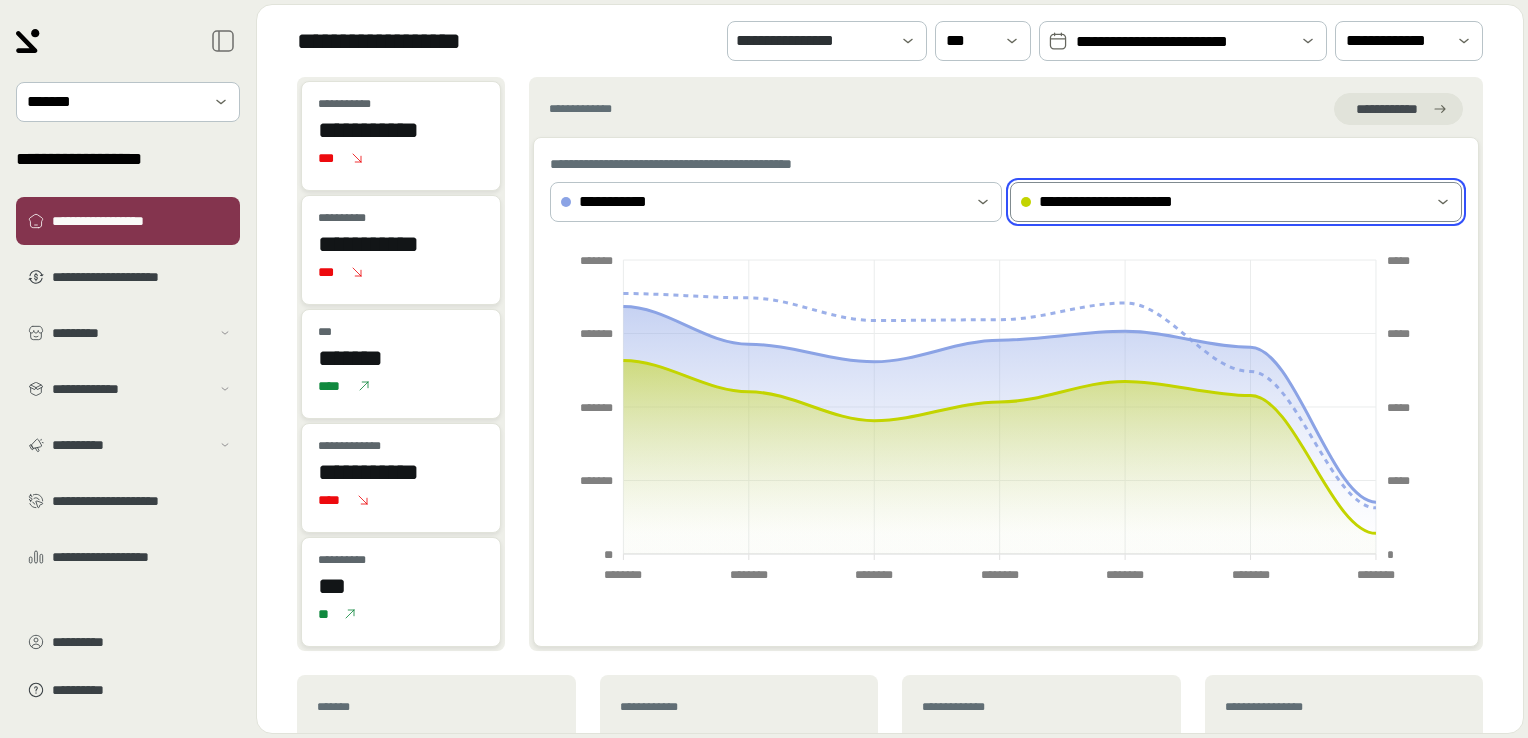 click on "**********" at bounding box center (1218, 202) 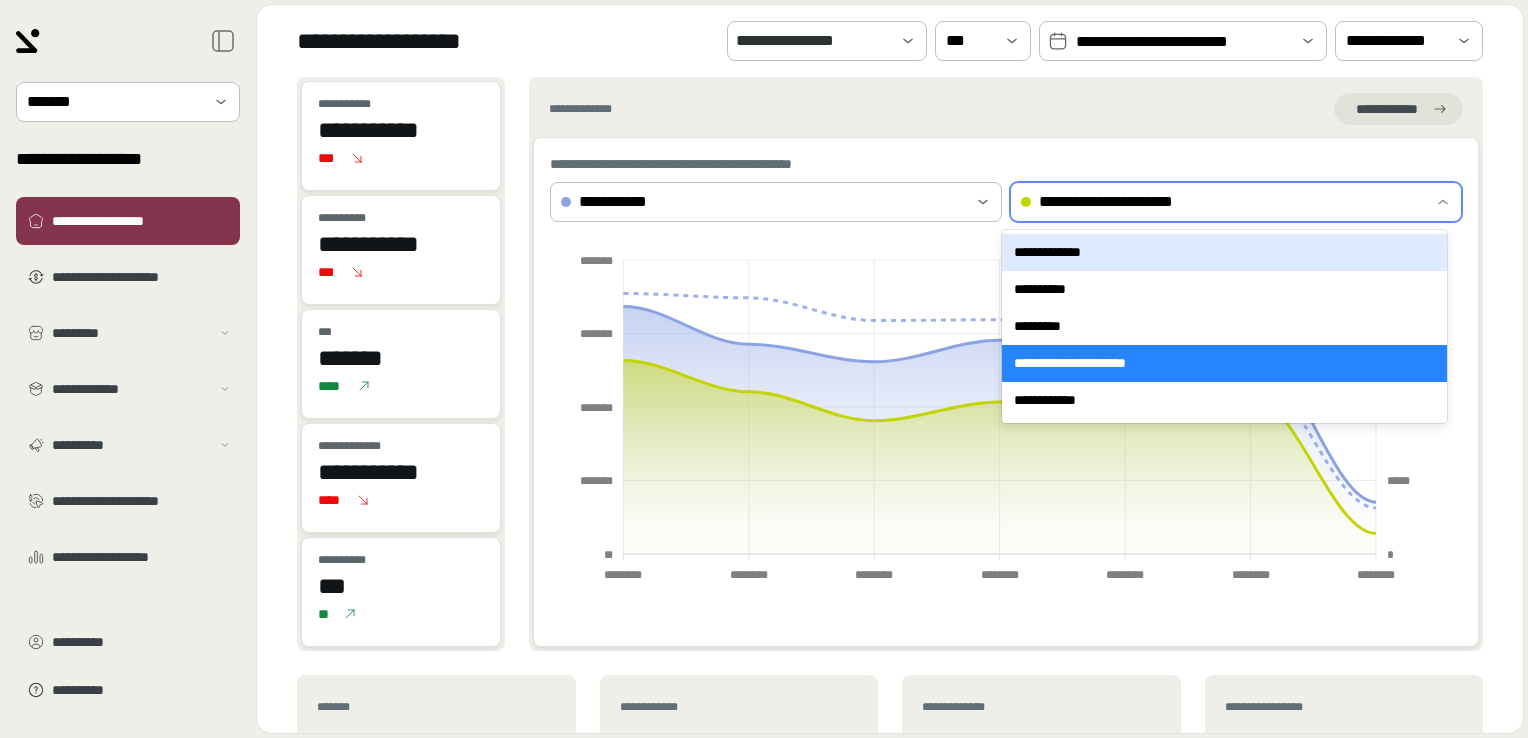 click on "**********" at bounding box center (1224, 252) 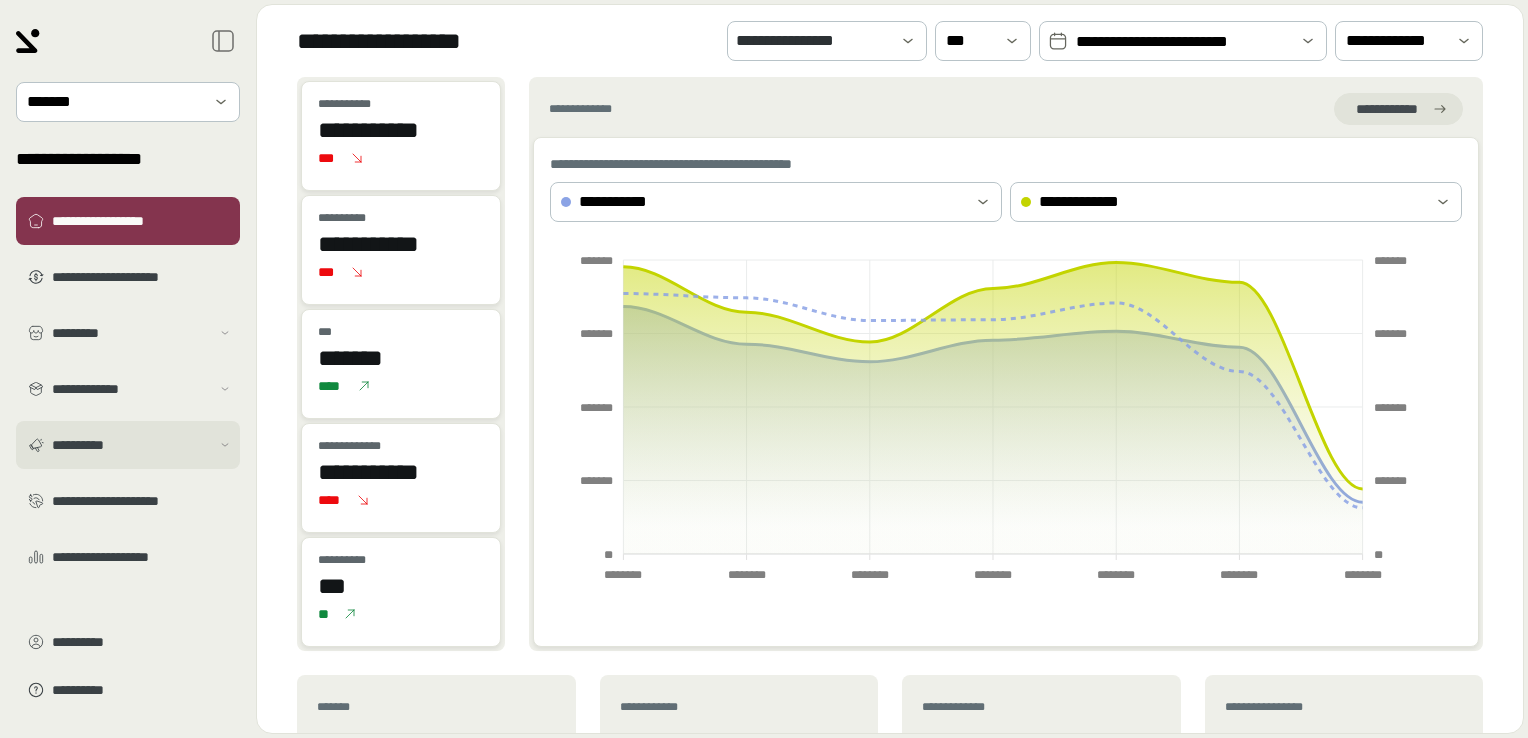 click on "**********" at bounding box center [131, 445] 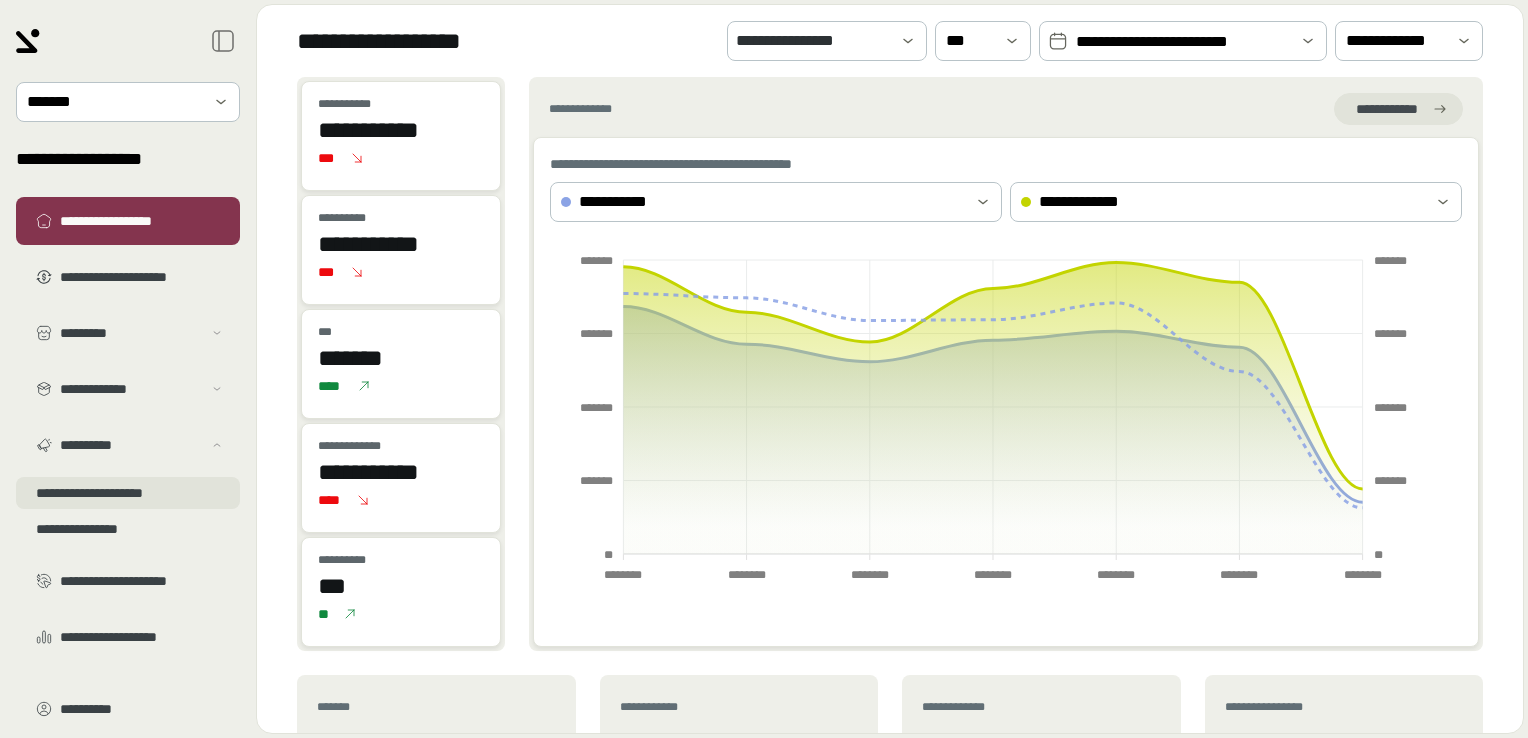 click on "**********" at bounding box center (128, 493) 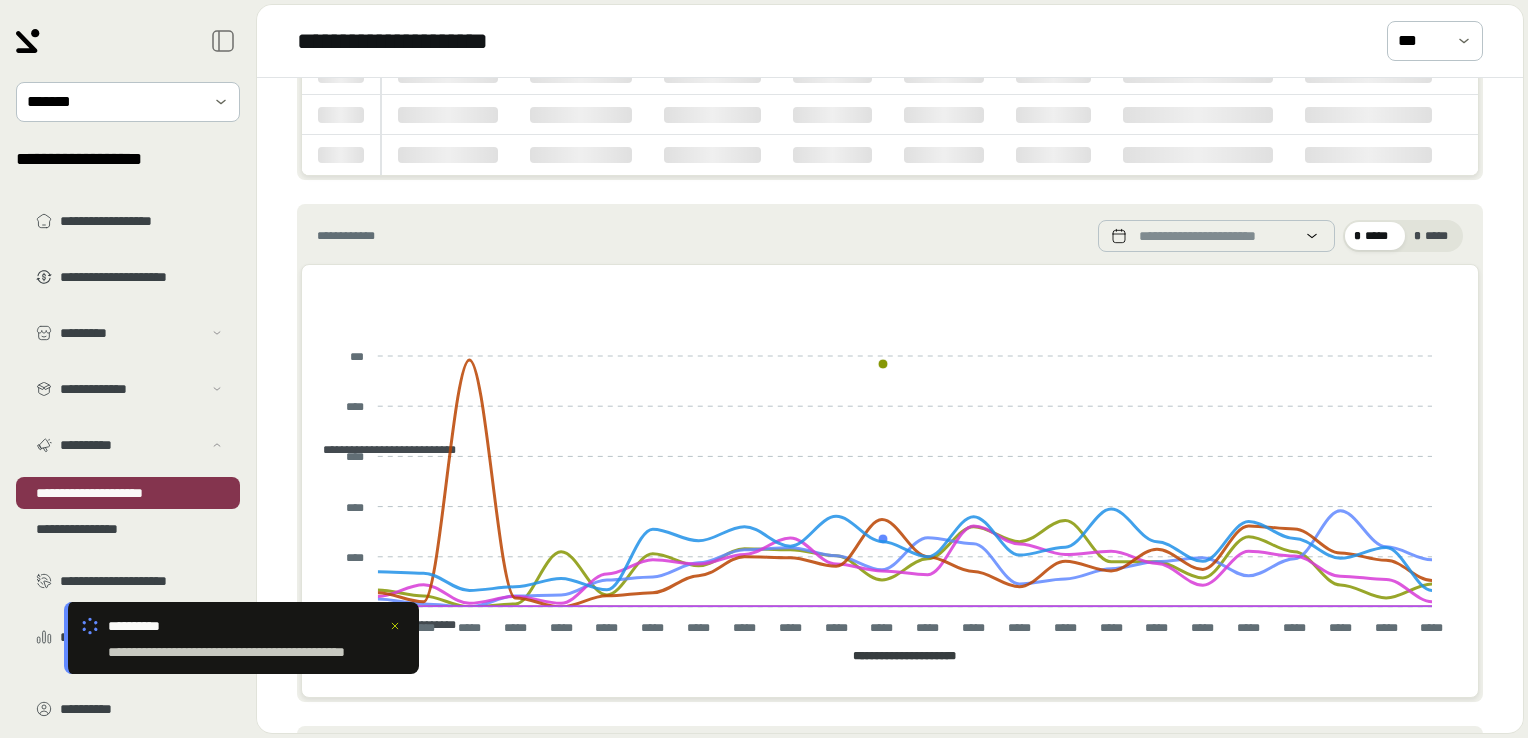 scroll, scrollTop: 486, scrollLeft: 0, axis: vertical 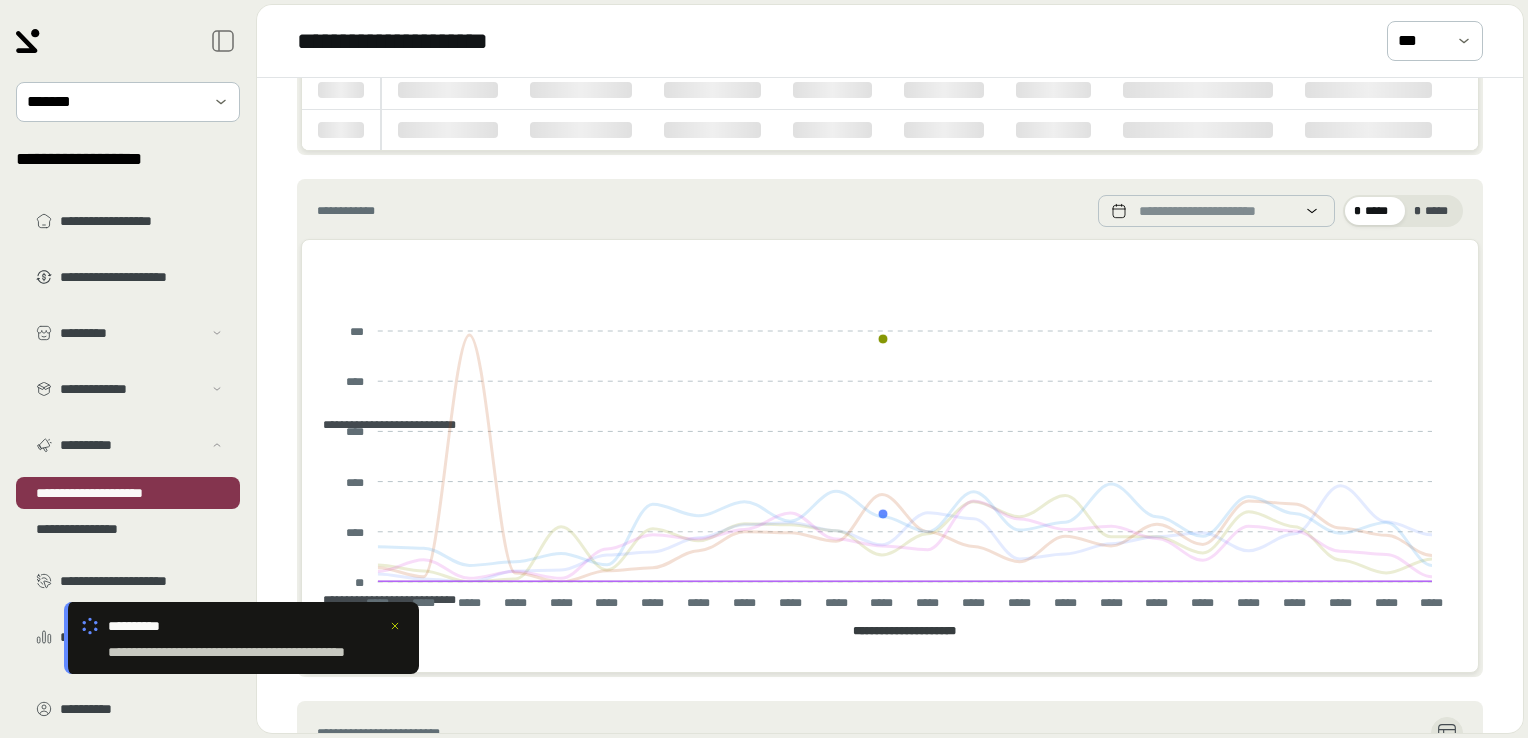 click on "**********" 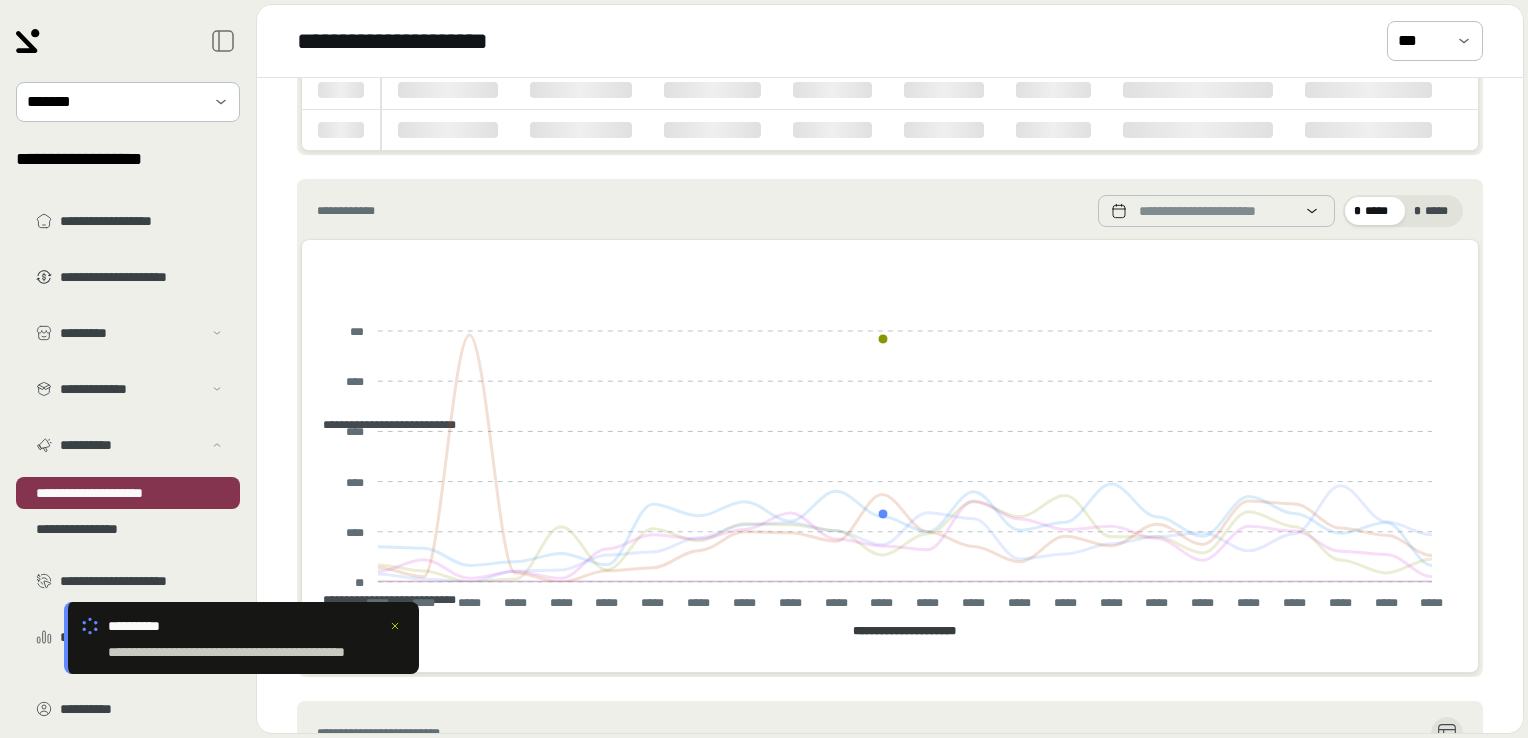 click on "**********" 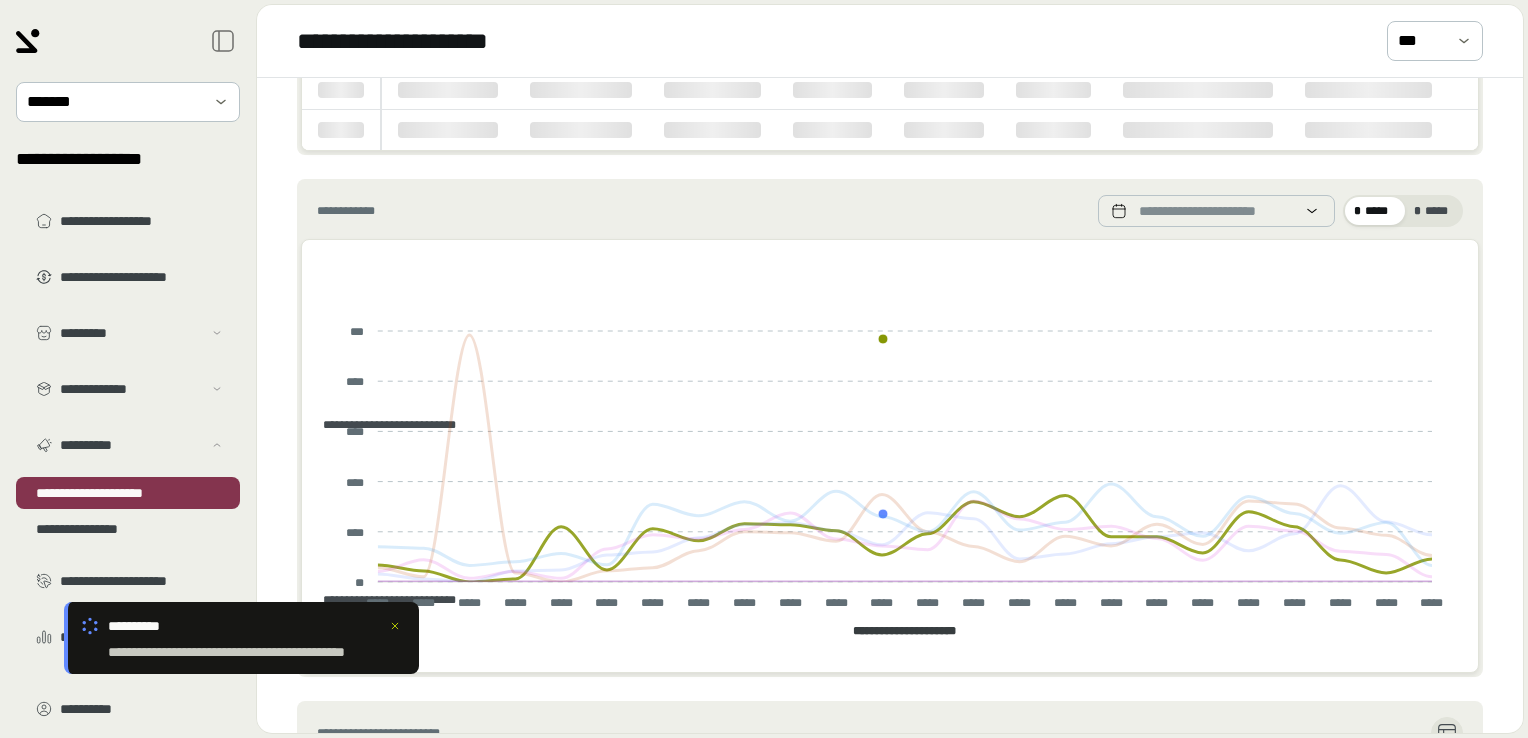 click on "**********" 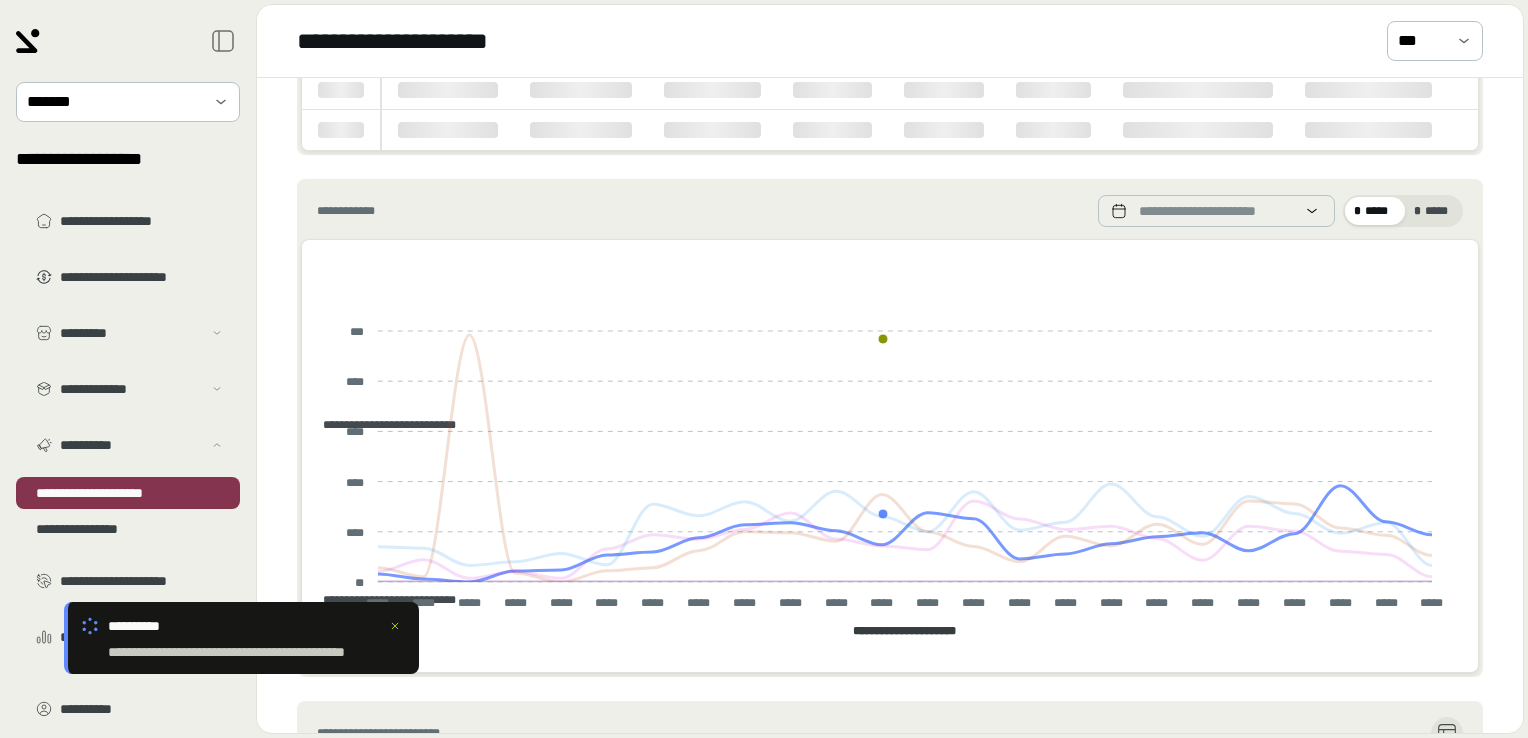 click on "**********" 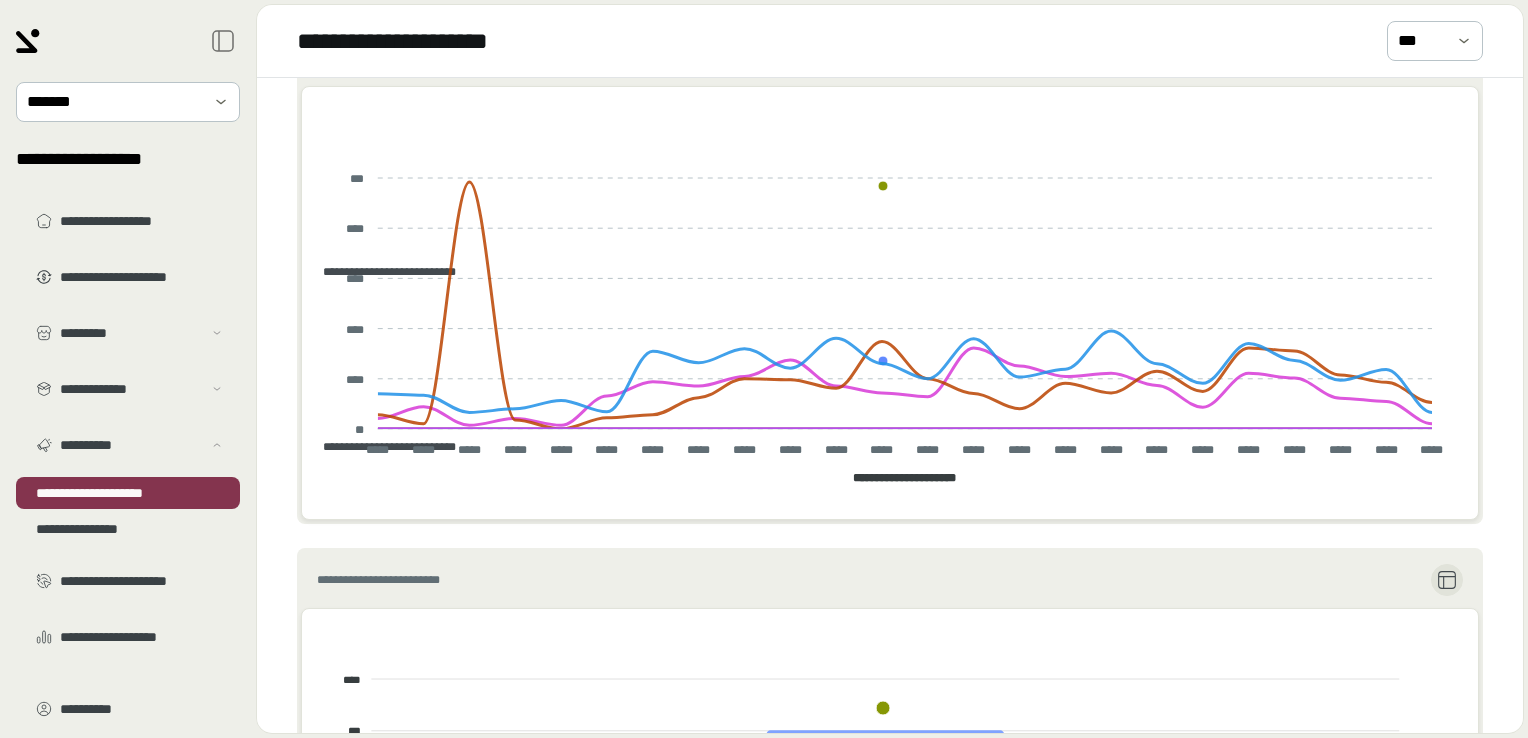 scroll, scrollTop: 289, scrollLeft: 0, axis: vertical 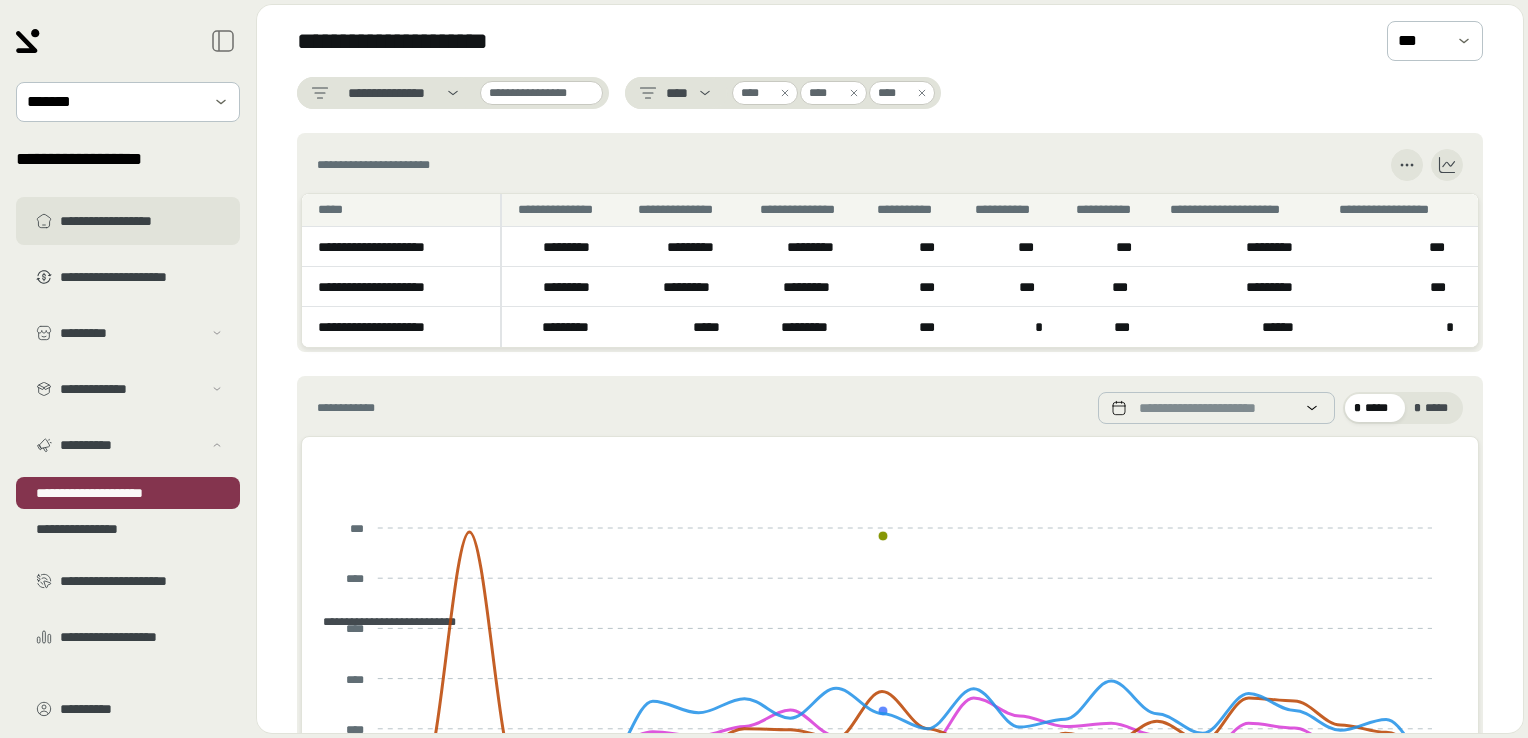 click on "**********" at bounding box center [142, 221] 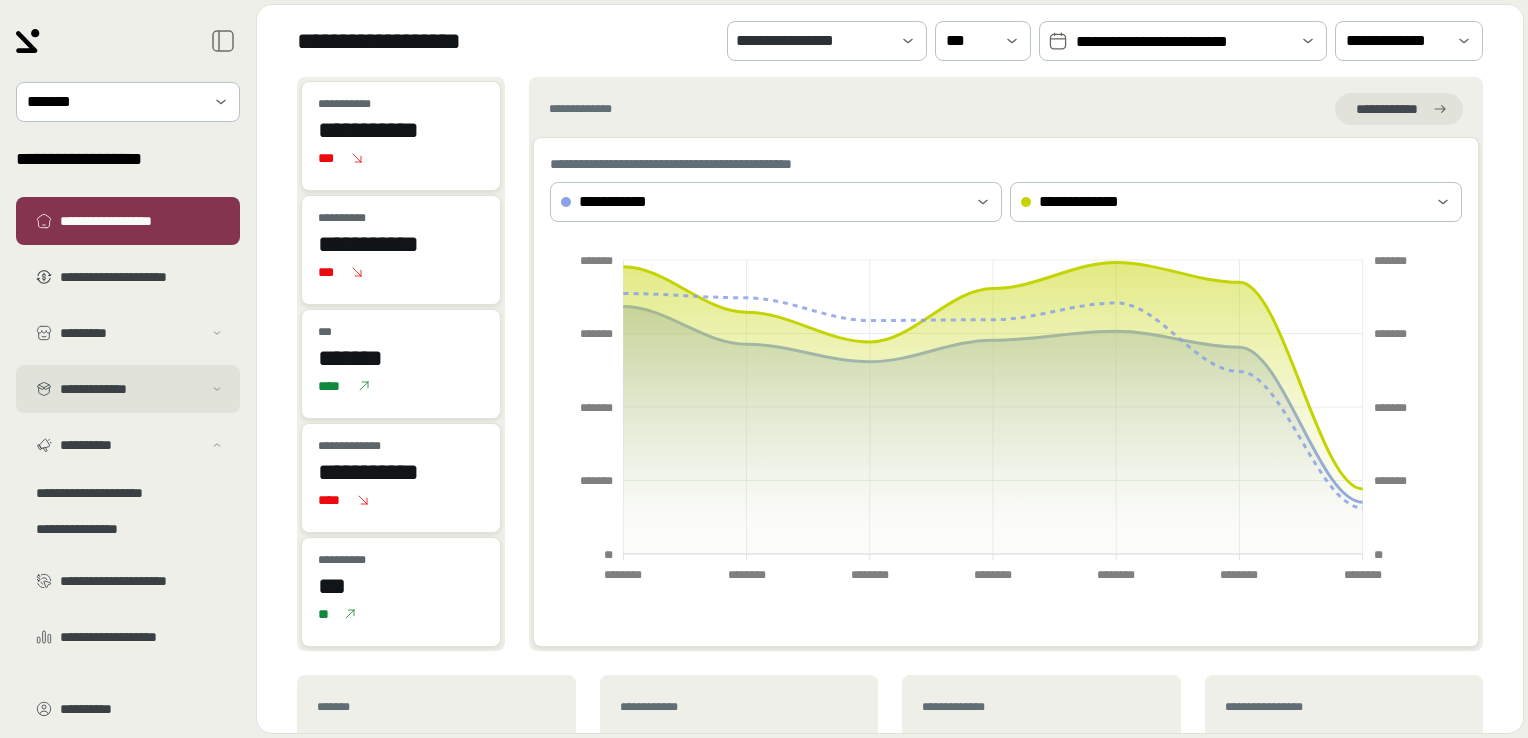 click on "**********" at bounding box center (131, 389) 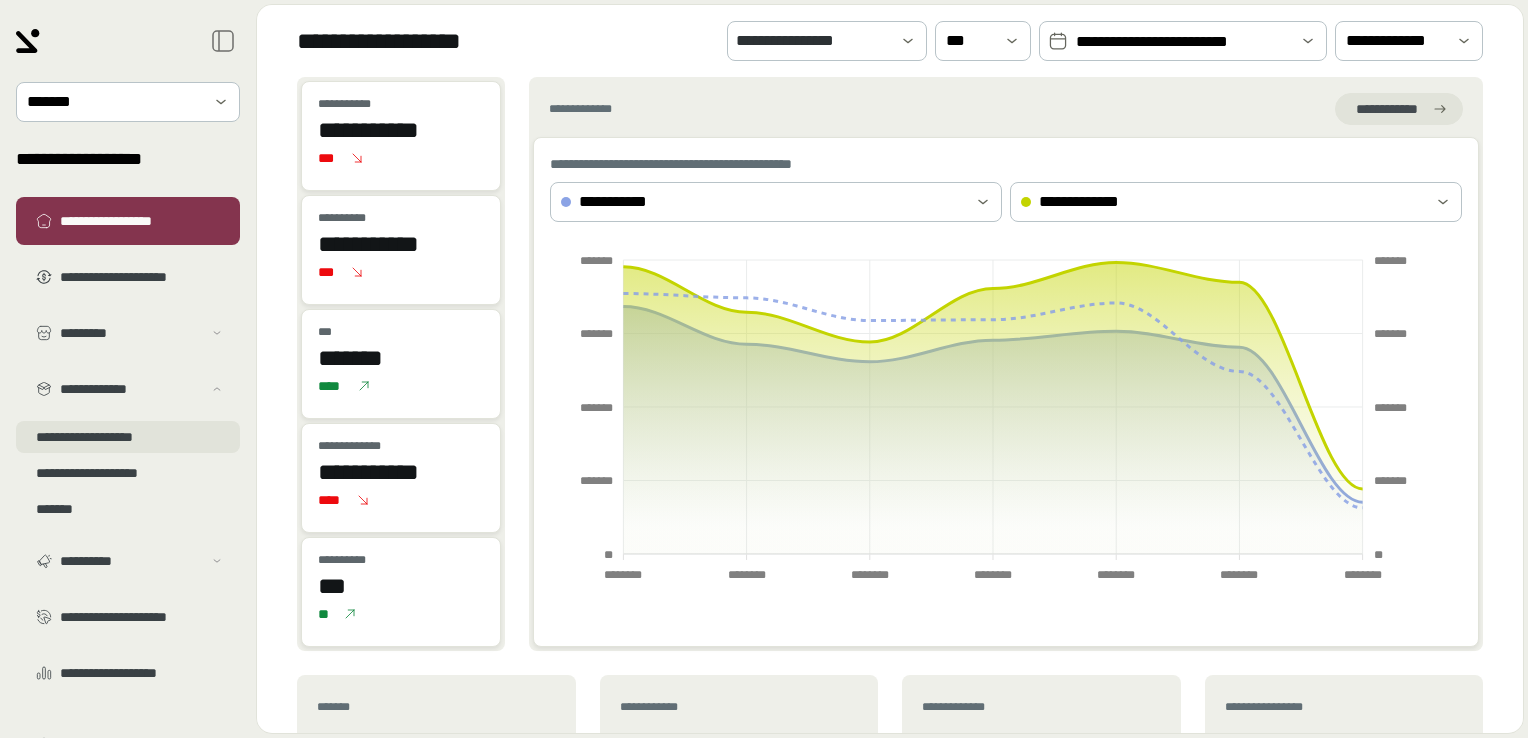 click on "**********" at bounding box center [128, 437] 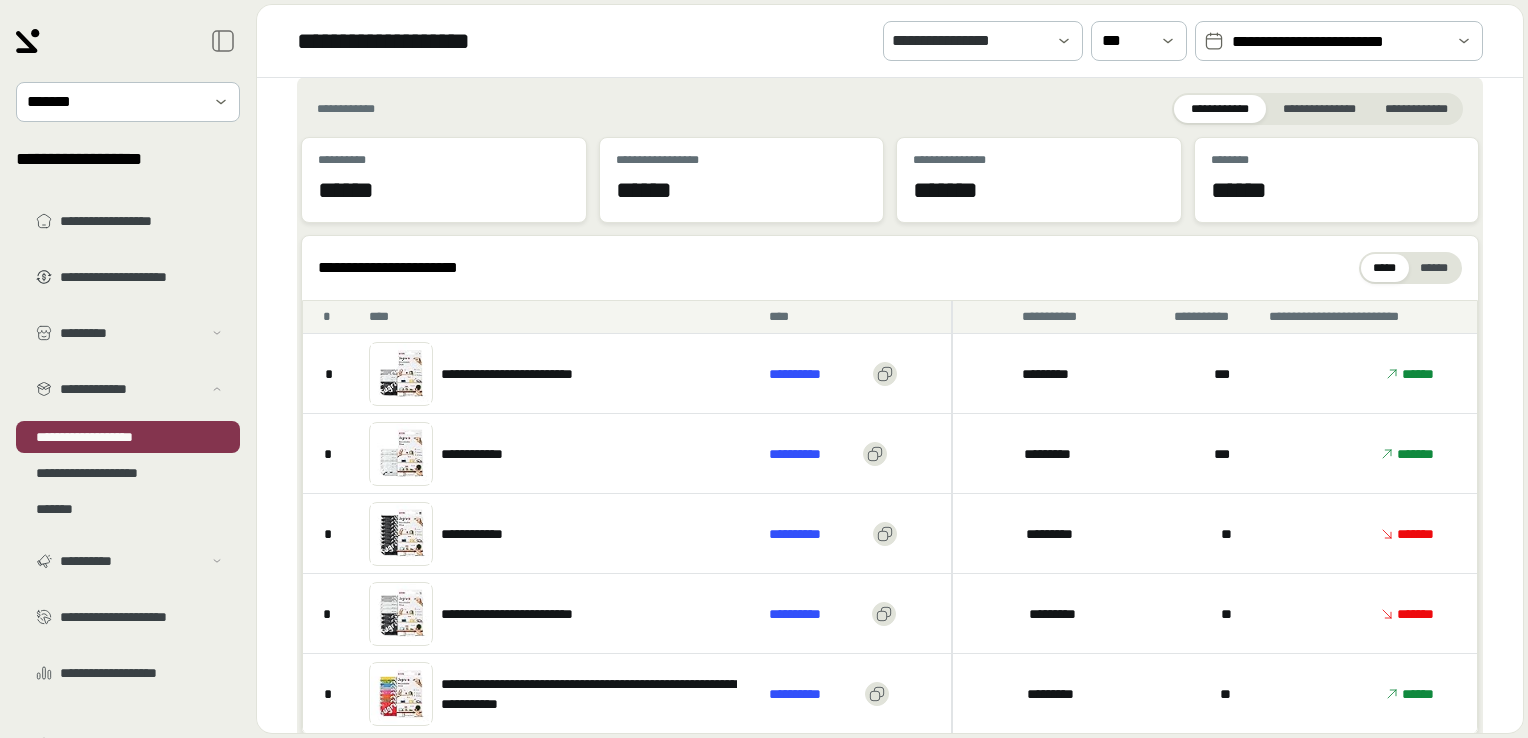 scroll, scrollTop: 63, scrollLeft: 0, axis: vertical 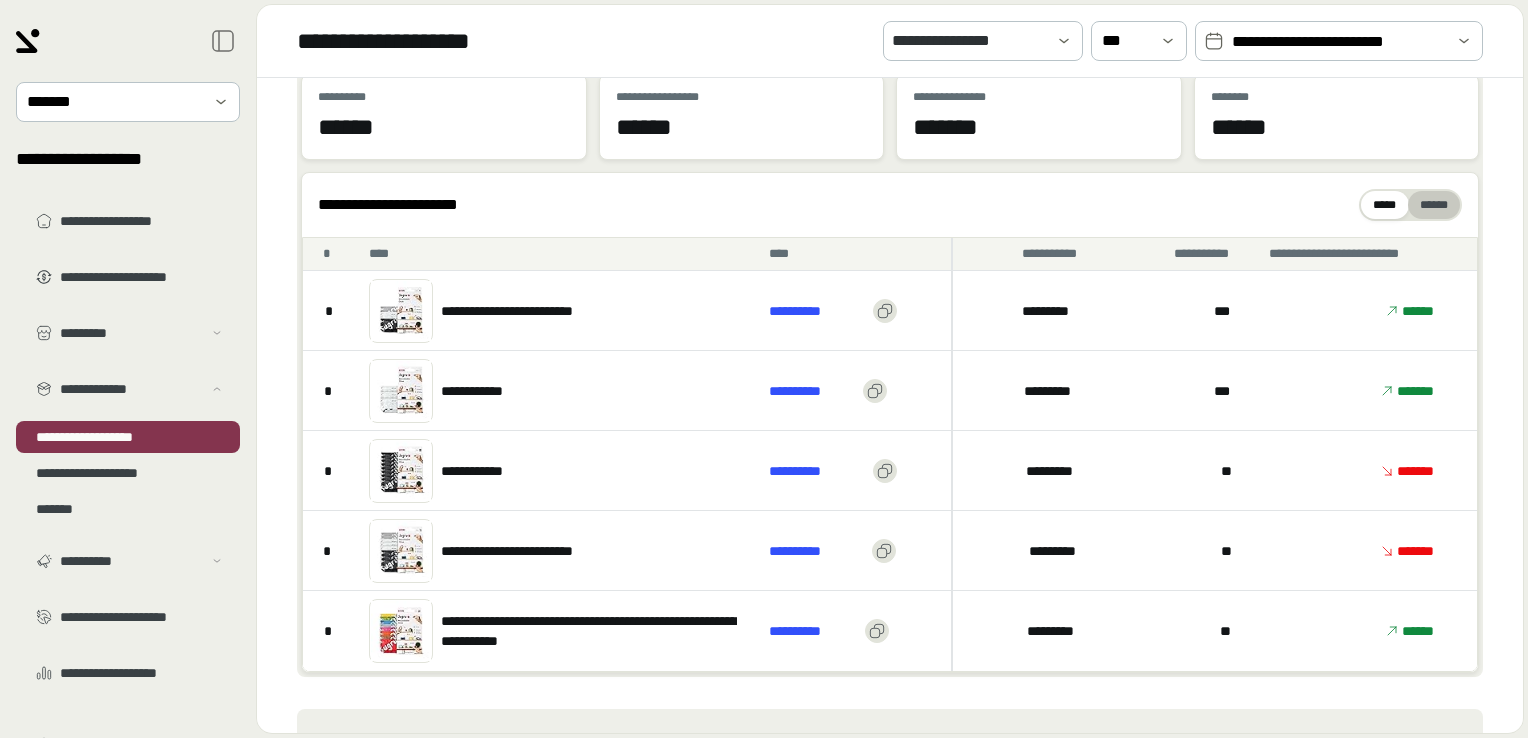 click on "******" at bounding box center (1434, 205) 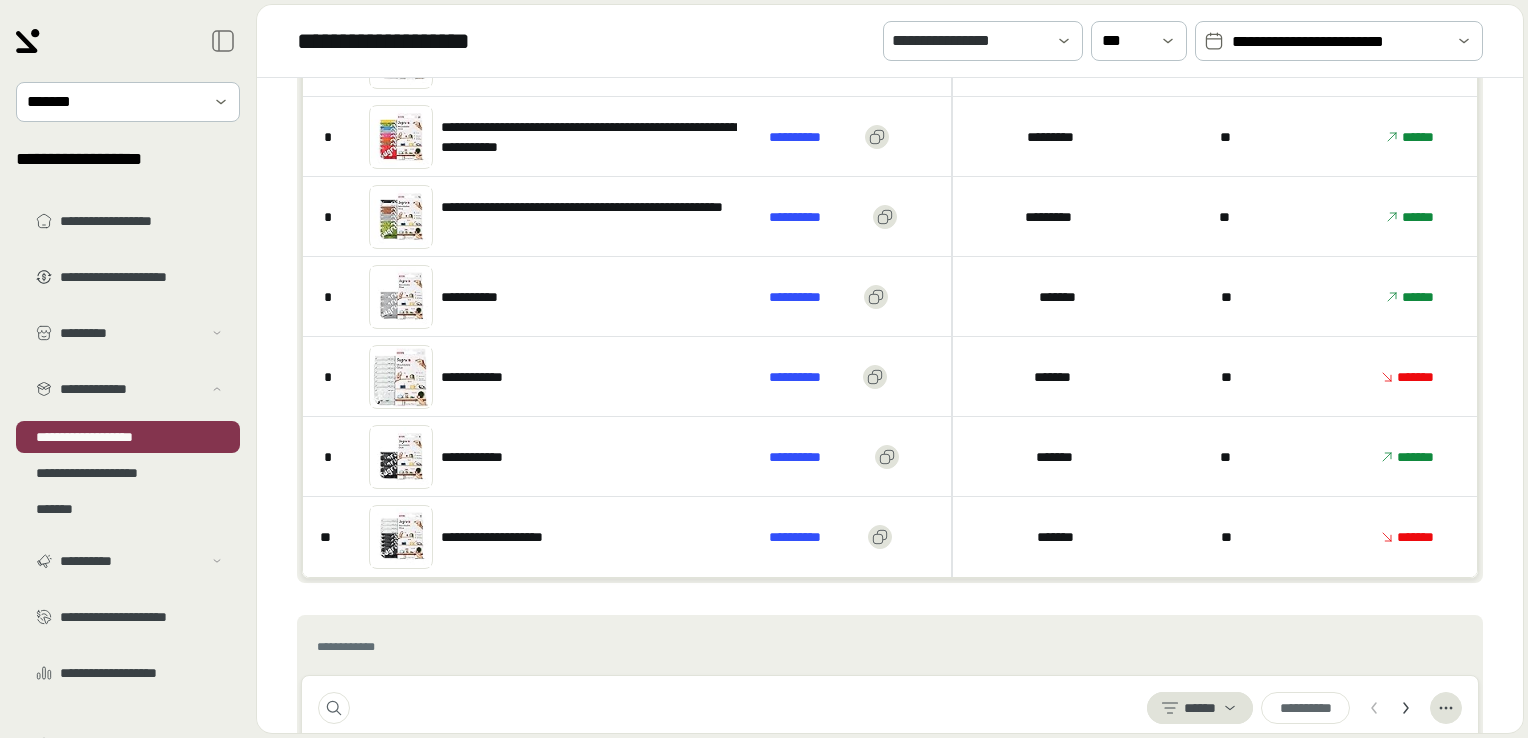 scroll, scrollTop: 552, scrollLeft: 0, axis: vertical 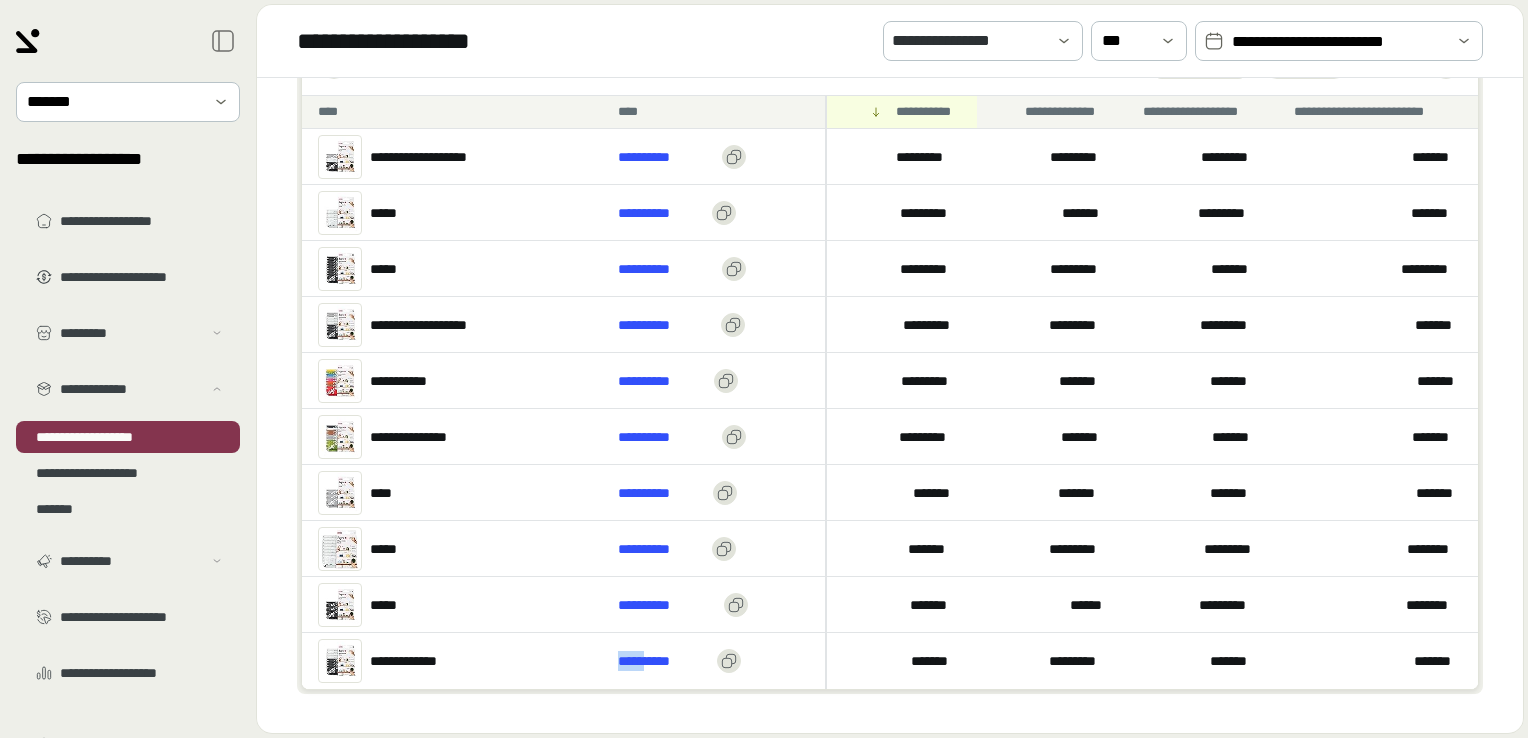 drag, startPoint x: 510, startPoint y: 728, endPoint x: 658, endPoint y: 736, distance: 148.21606 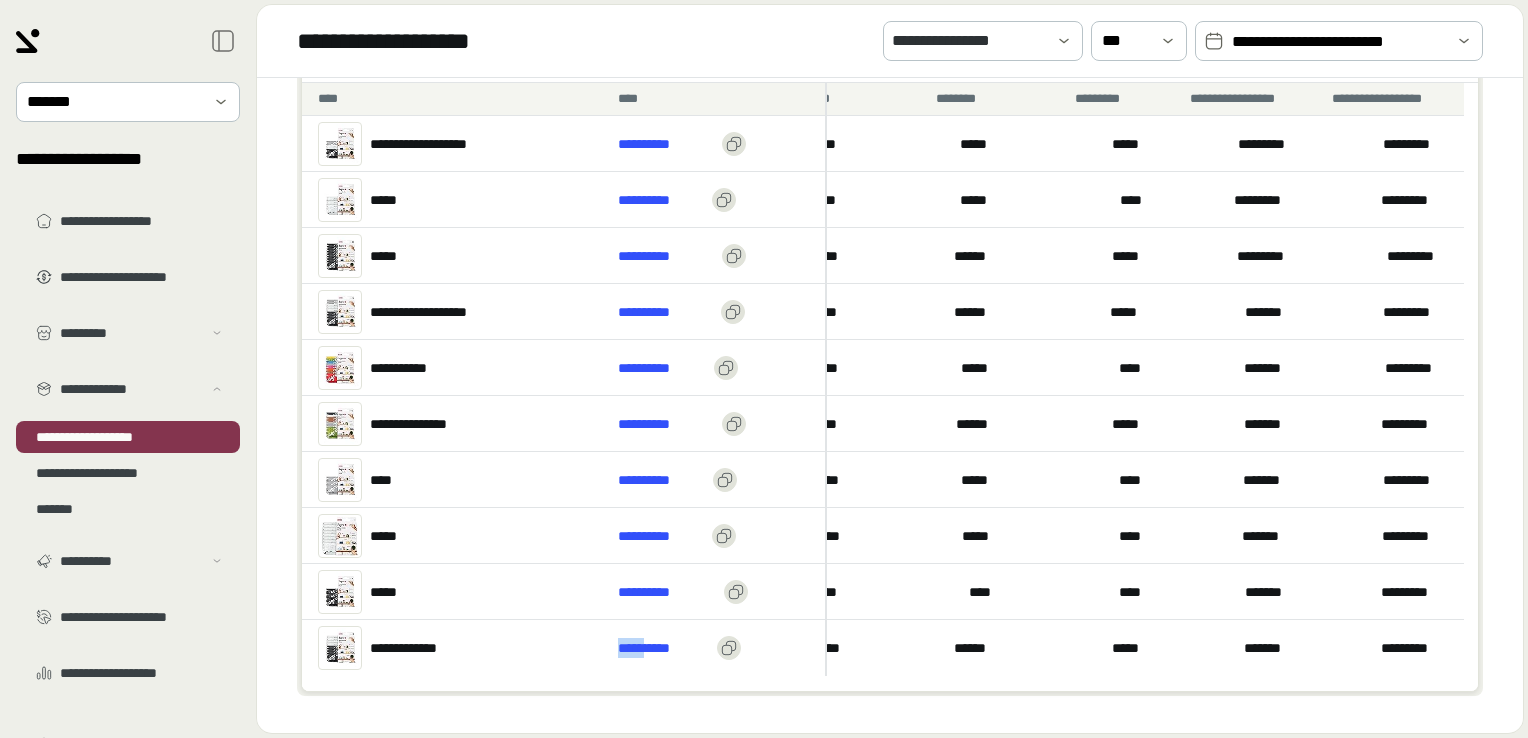 scroll, scrollTop: 0, scrollLeft: 2014, axis: horizontal 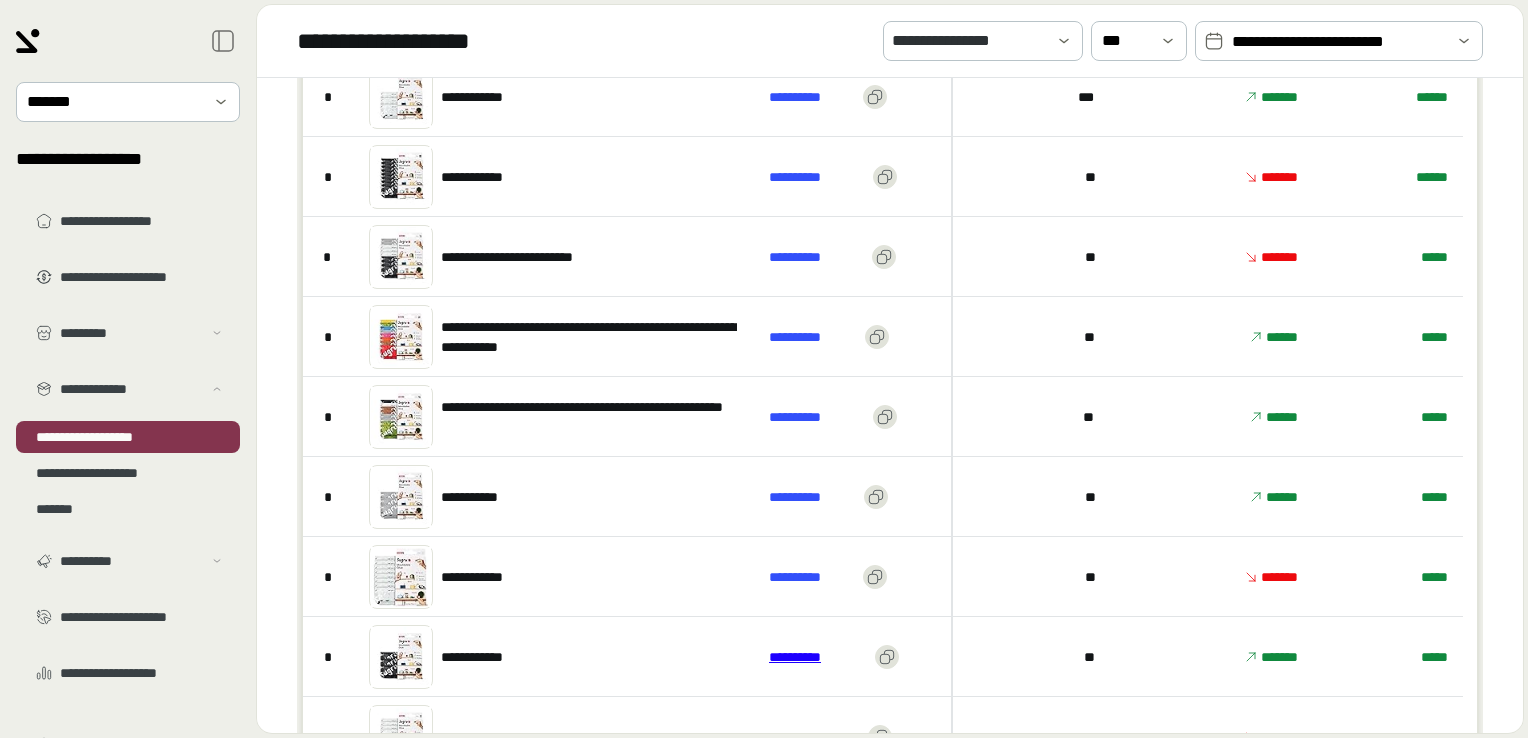 click on "**********" at bounding box center [818, 657] 